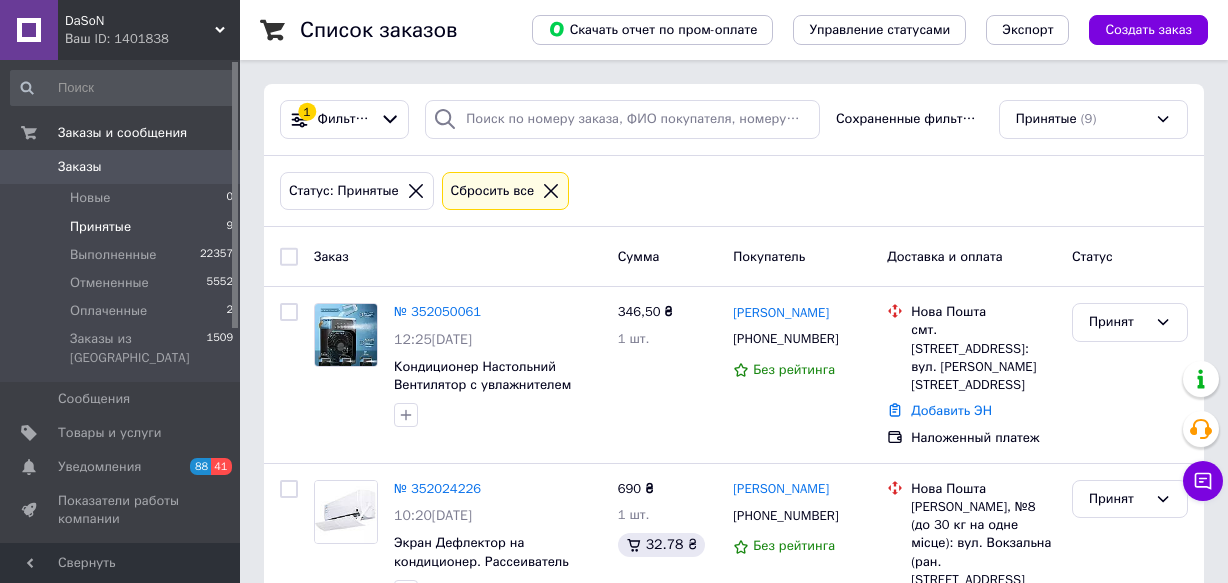 scroll, scrollTop: 0, scrollLeft: 0, axis: both 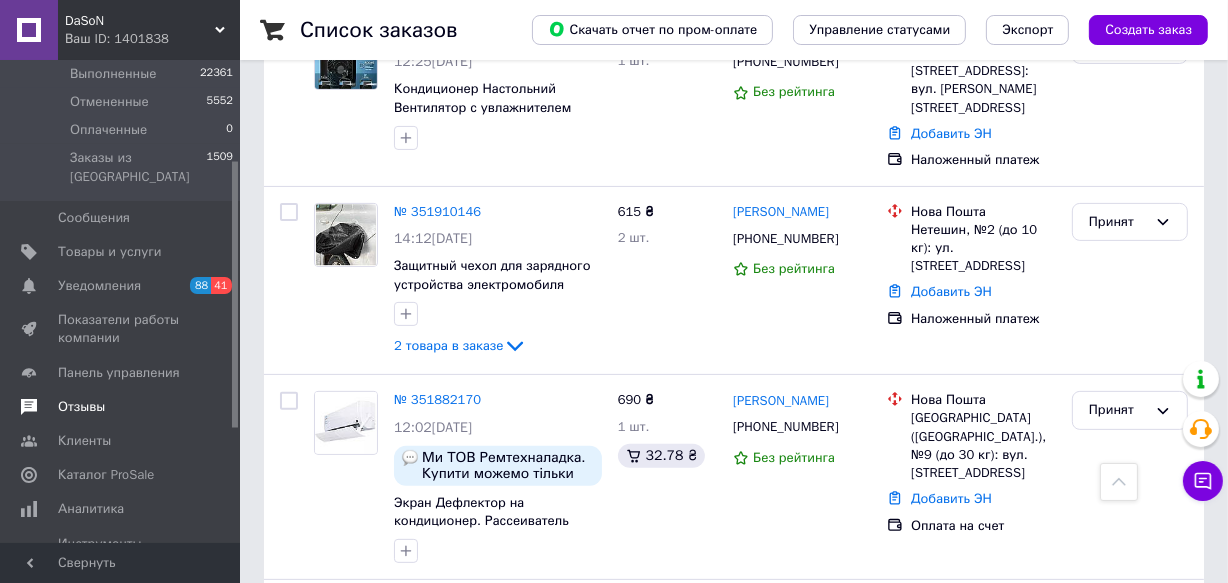 click on "Отзывы" at bounding box center [81, 407] 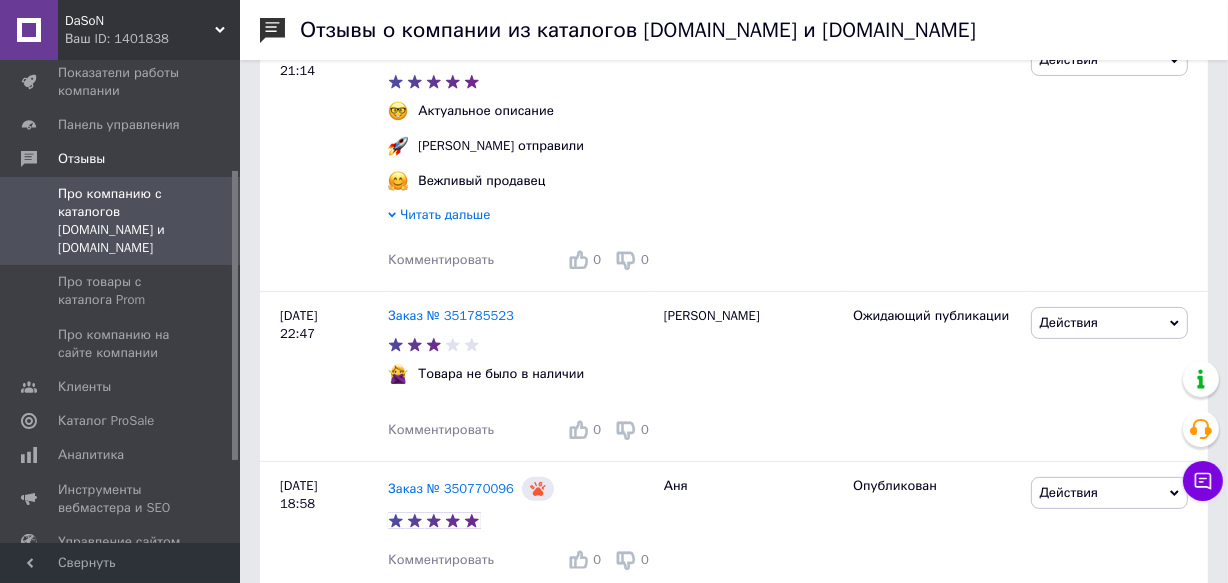 scroll, scrollTop: 363, scrollLeft: 0, axis: vertical 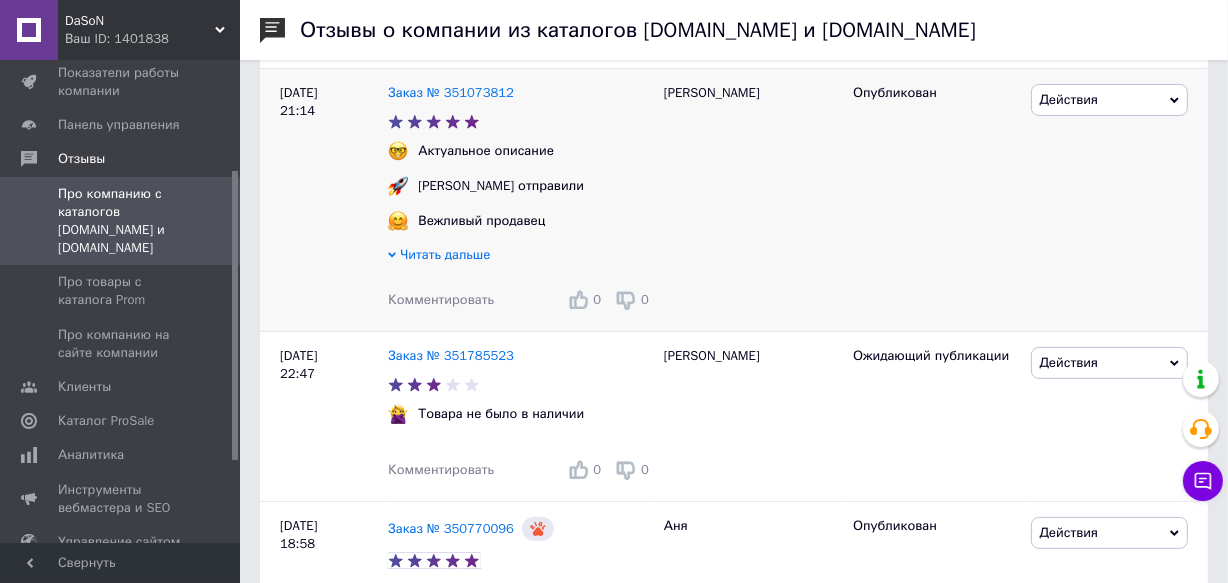 click on "Комментировать" at bounding box center [441, 299] 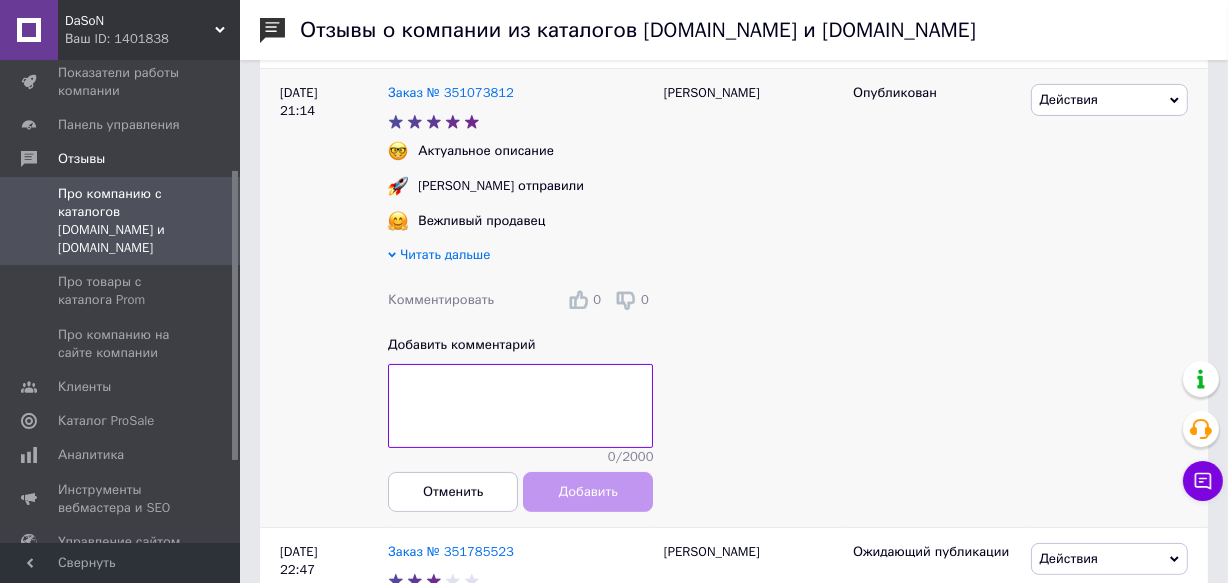 type on "K" 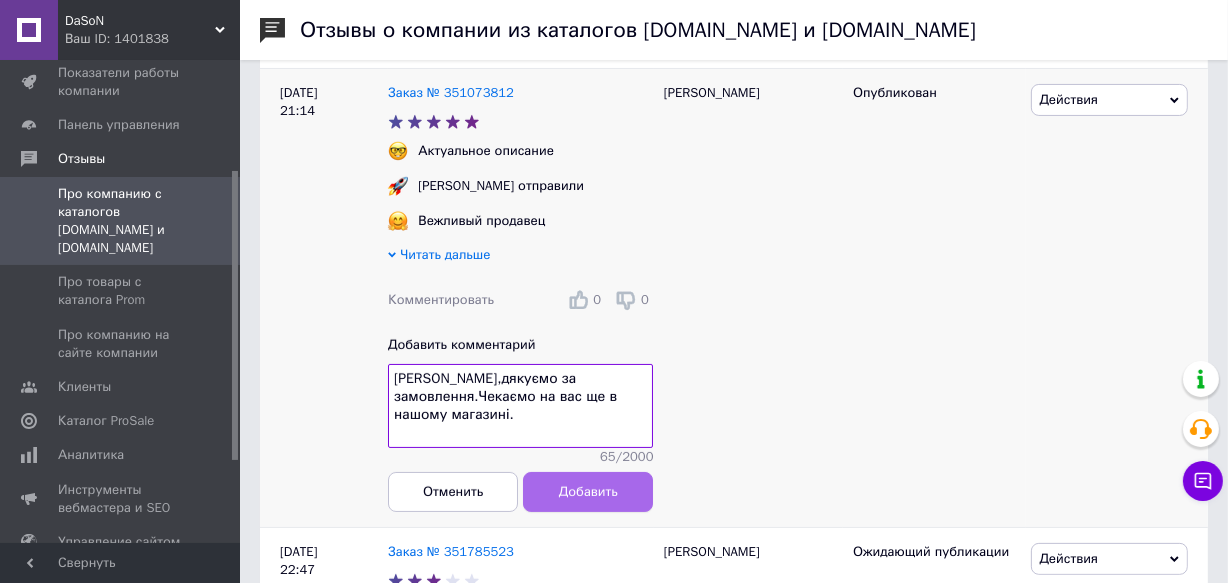 type on "Лариса,дякуємо за замовлення.Чекаємо на вас ще в нашому магазині." 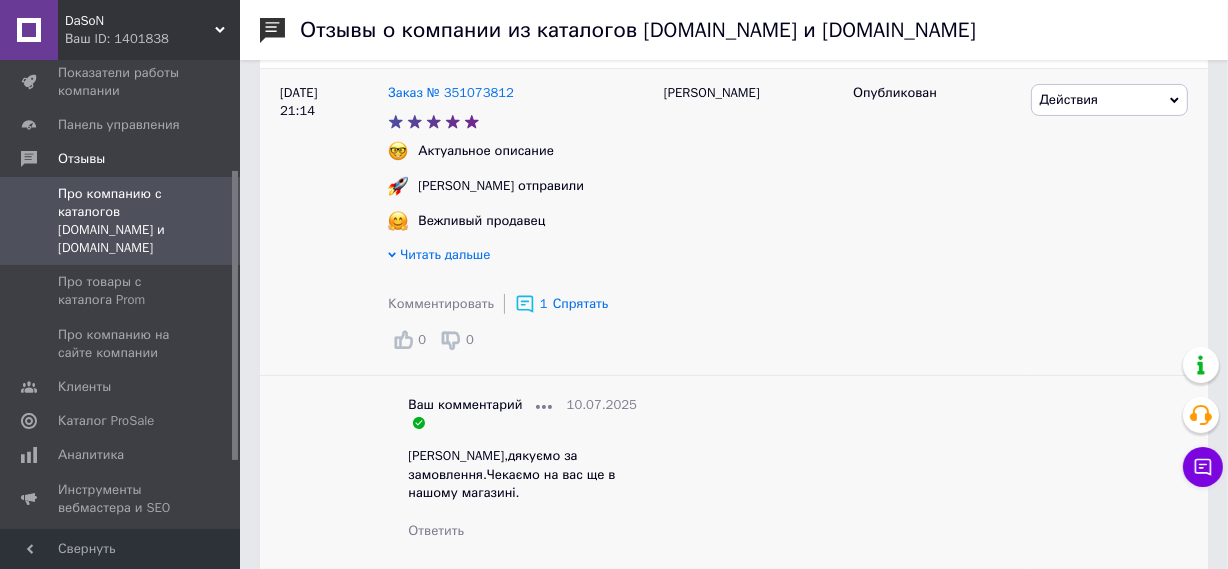 click on "Спрятать" at bounding box center (581, 303) 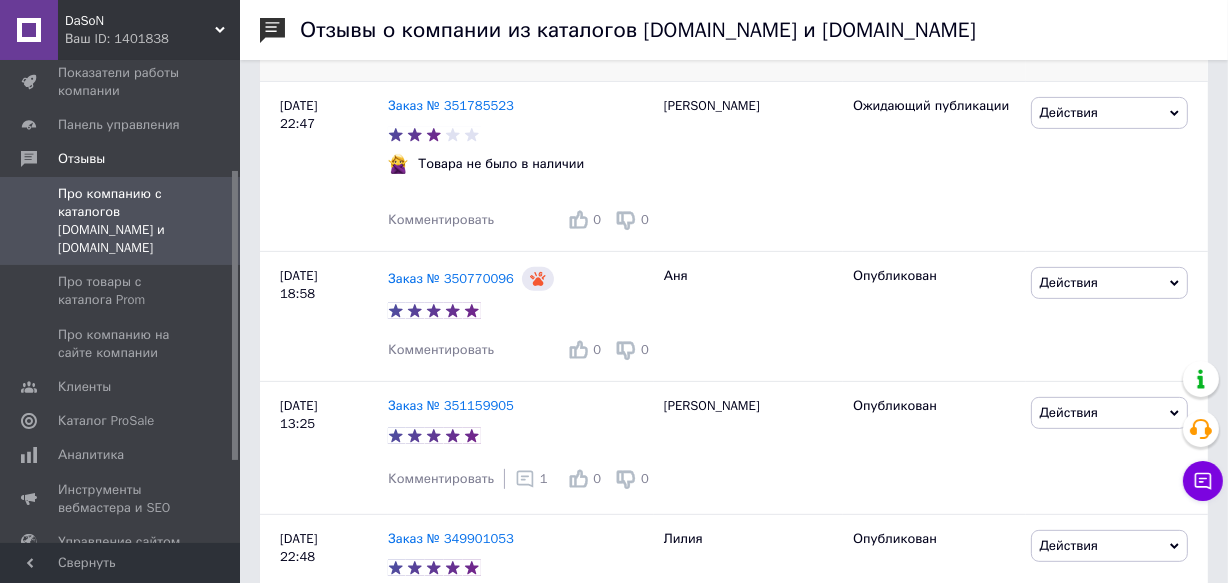 scroll, scrollTop: 636, scrollLeft: 0, axis: vertical 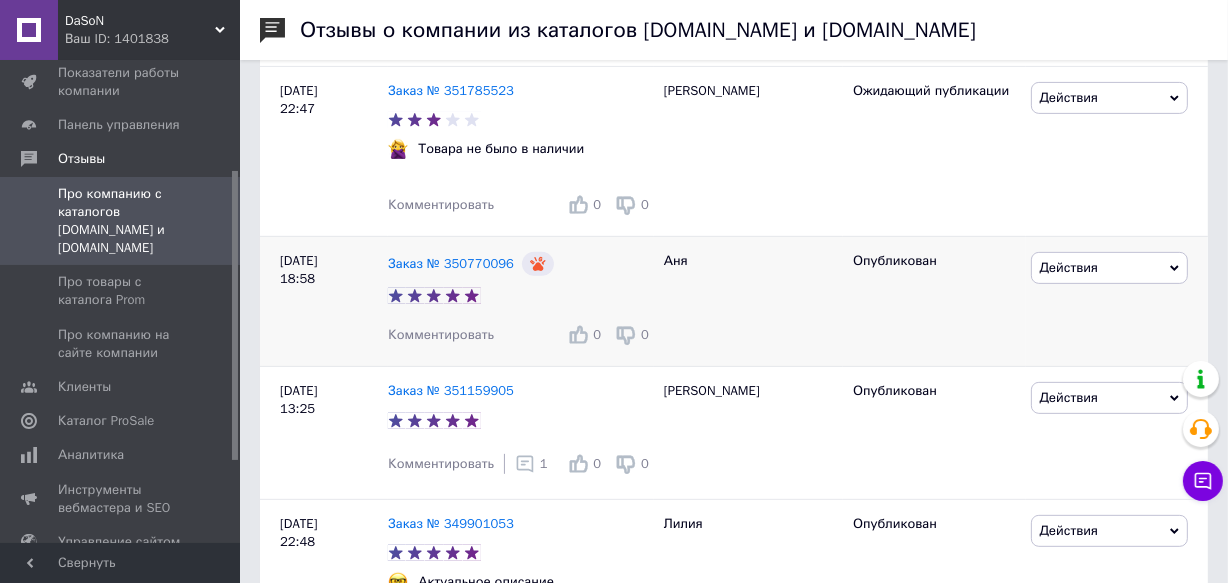 click on "Комментировать" at bounding box center (441, 334) 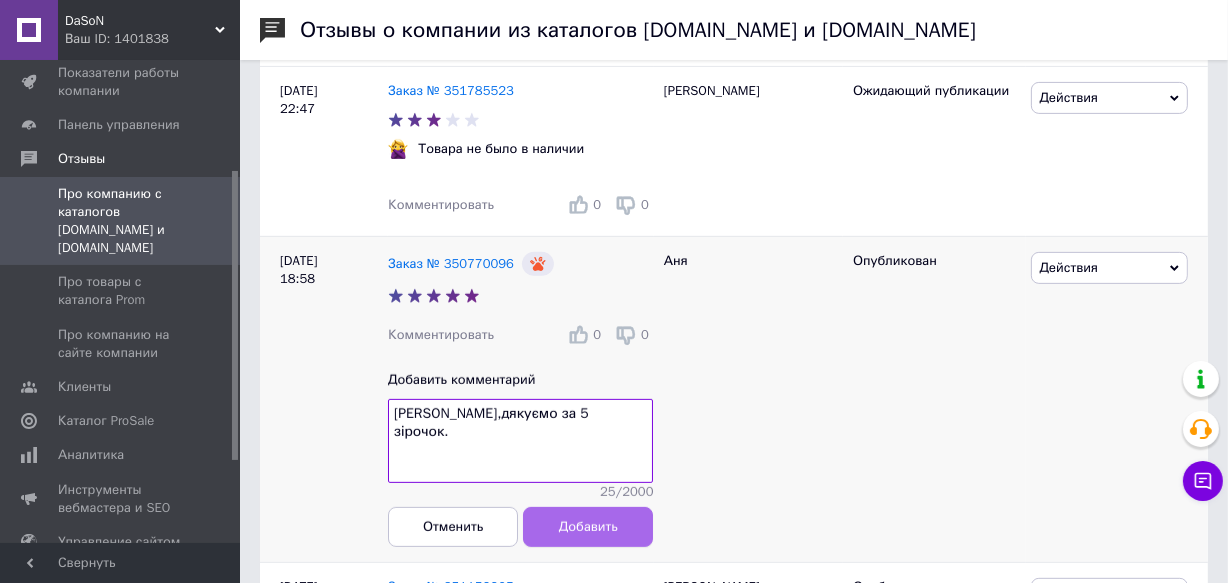 type on "Аня,дякуємо за 5 зірочок." 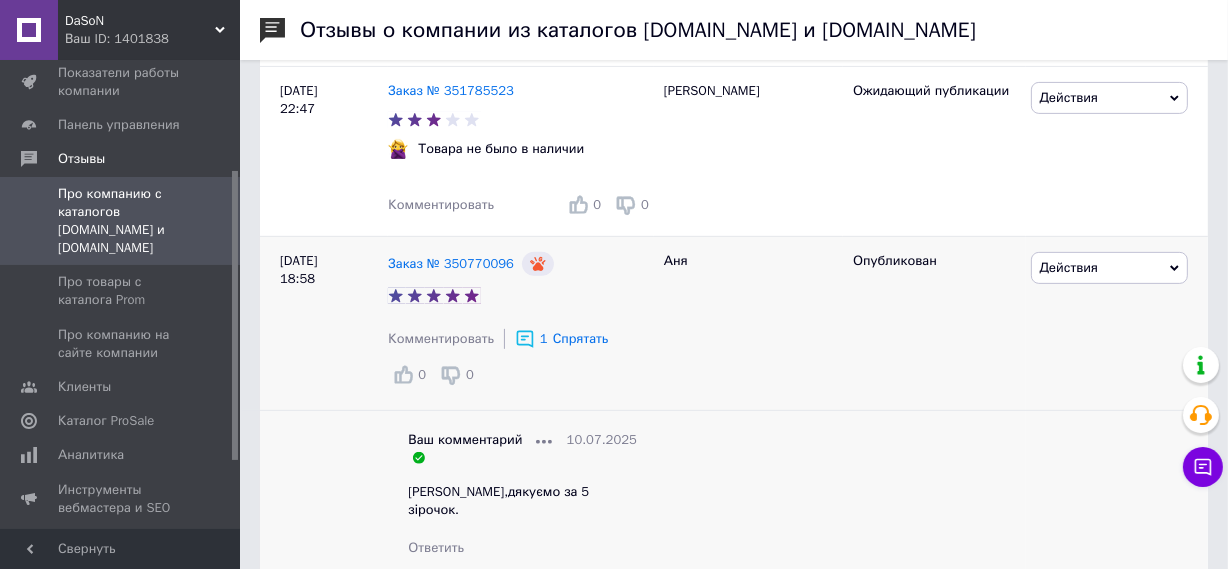 click on "Спрятать" at bounding box center (581, 338) 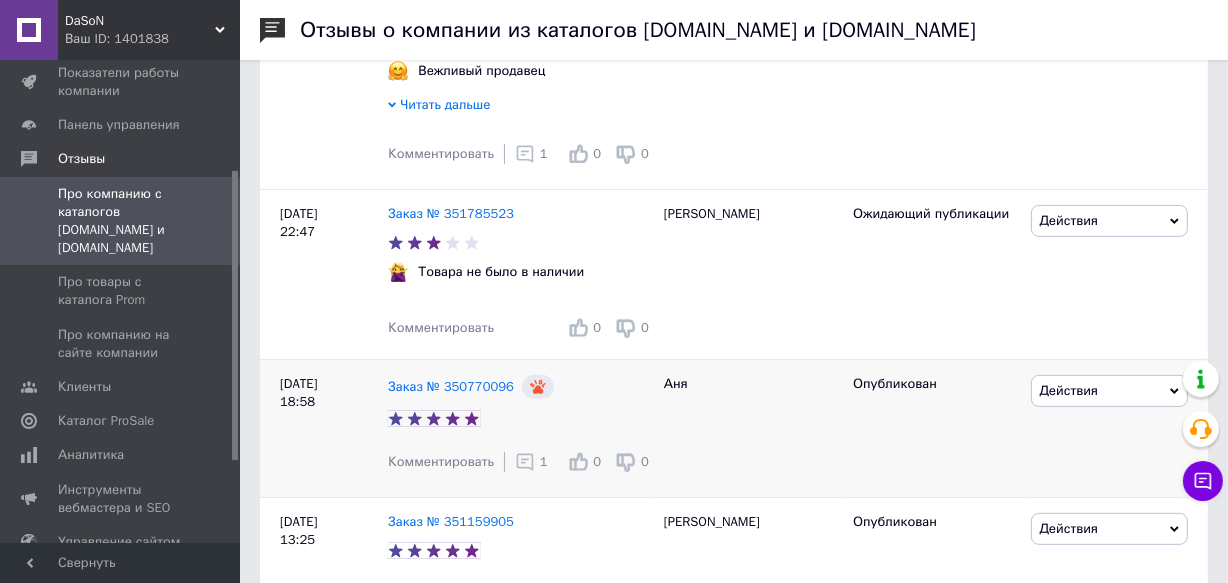 scroll, scrollTop: 363, scrollLeft: 0, axis: vertical 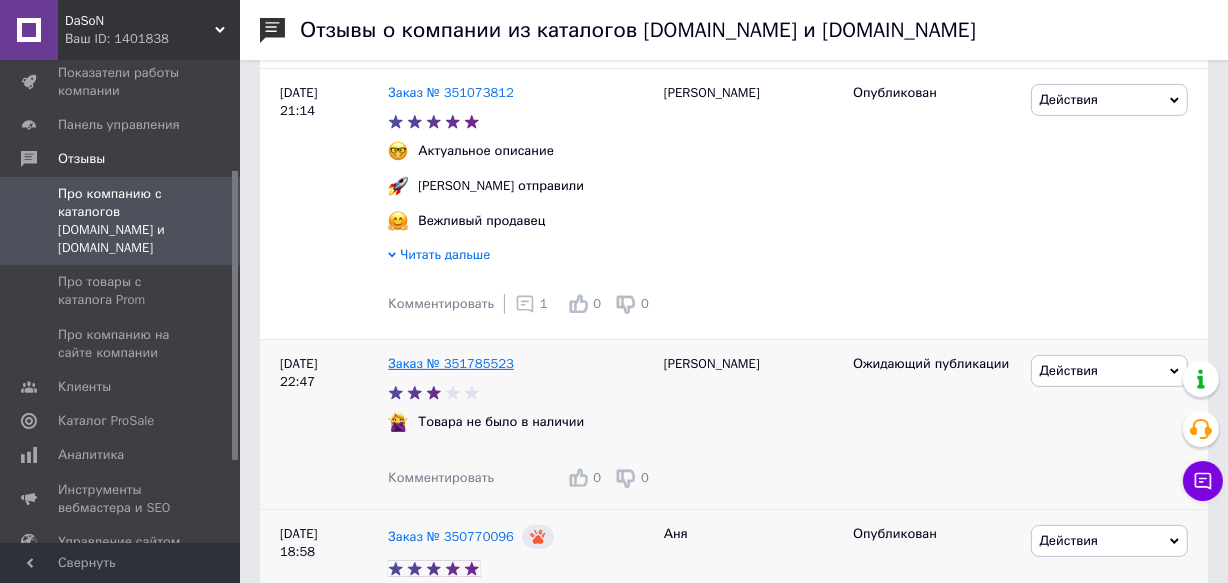 click on "Заказ № 351785523" at bounding box center [451, 363] 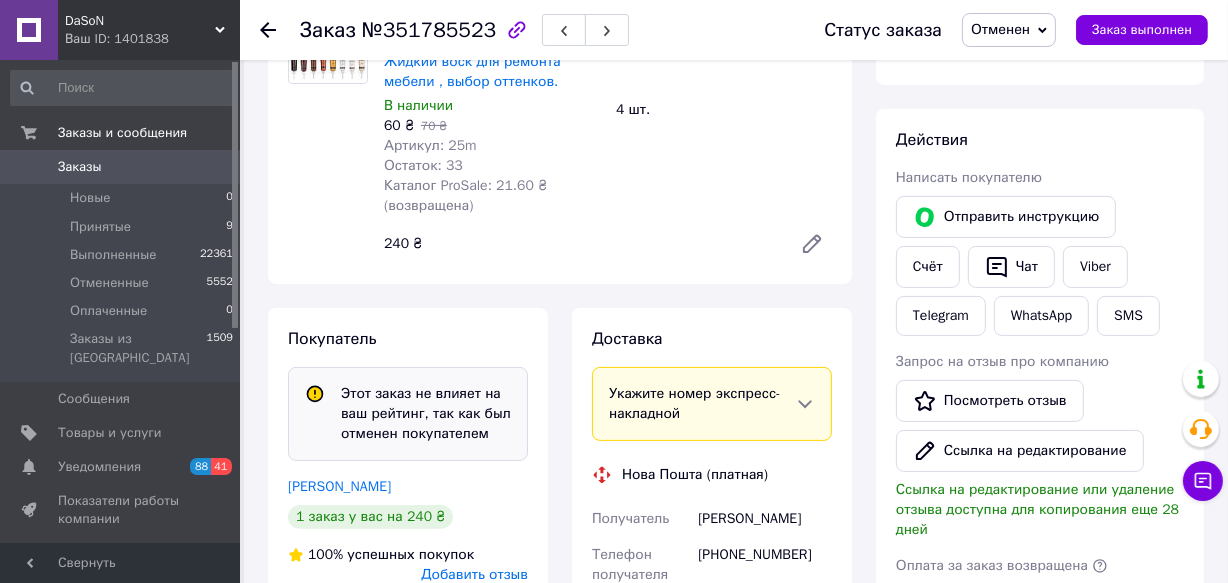 scroll, scrollTop: 363, scrollLeft: 0, axis: vertical 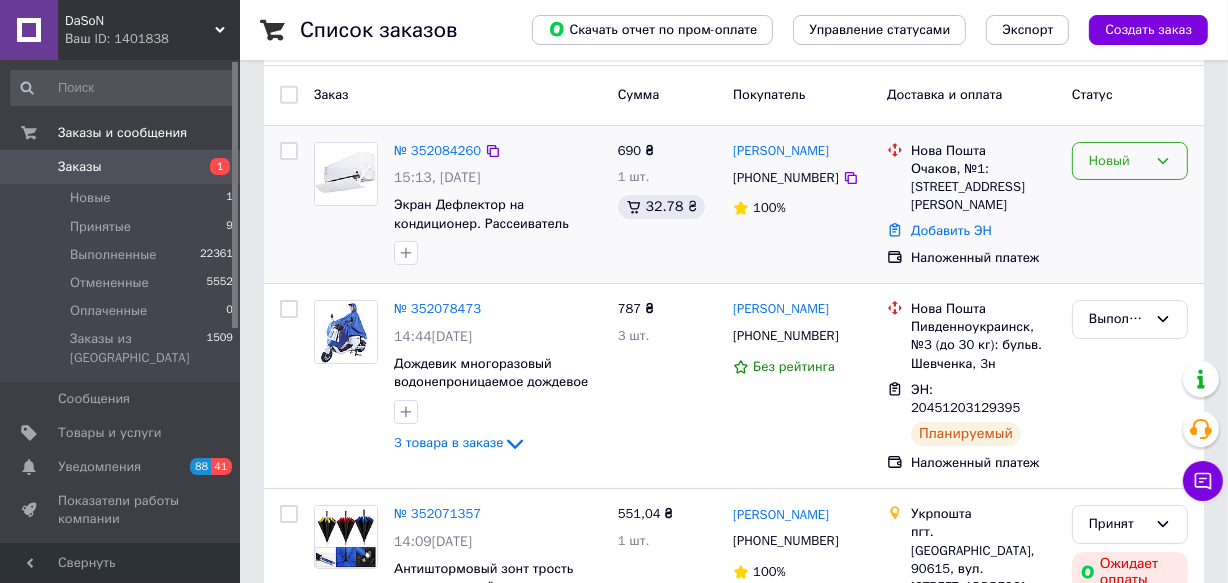 click 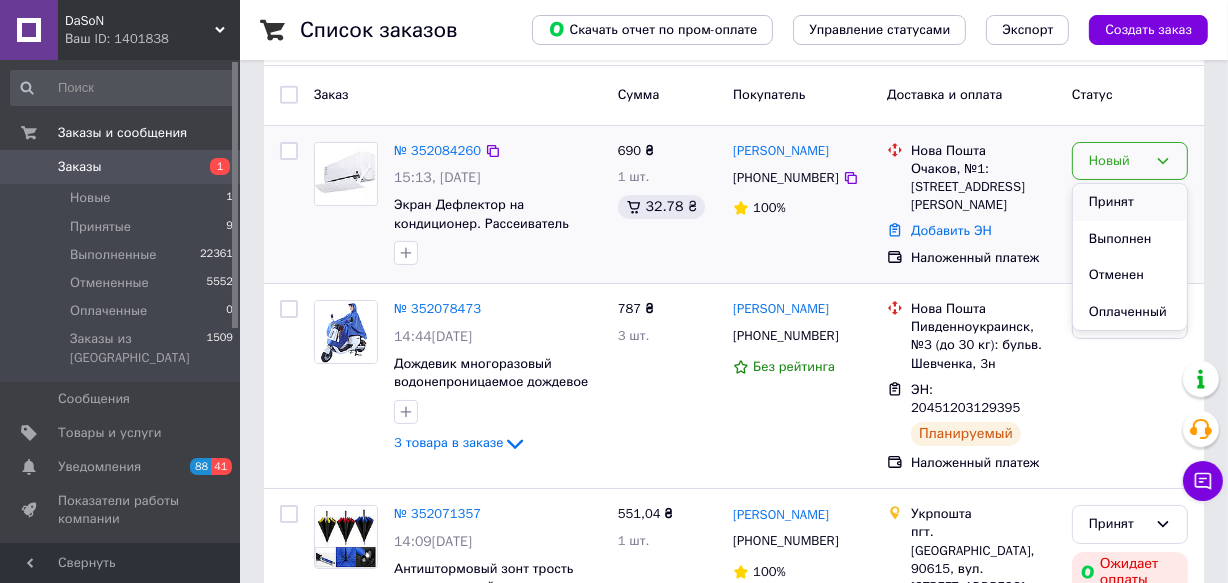 click on "Принят" at bounding box center [1130, 202] 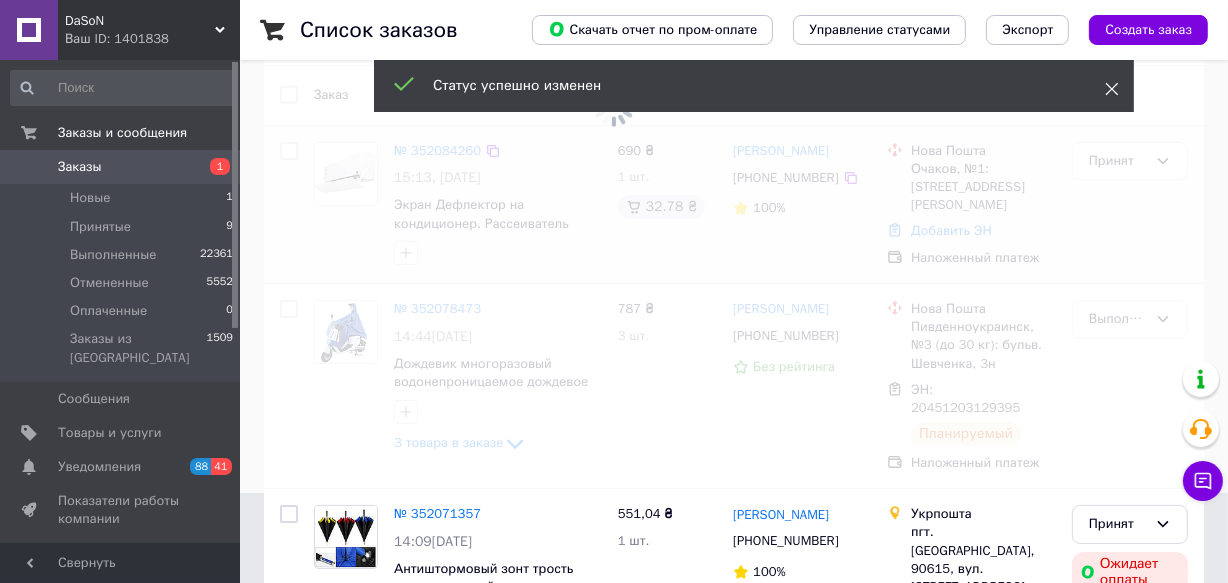 click 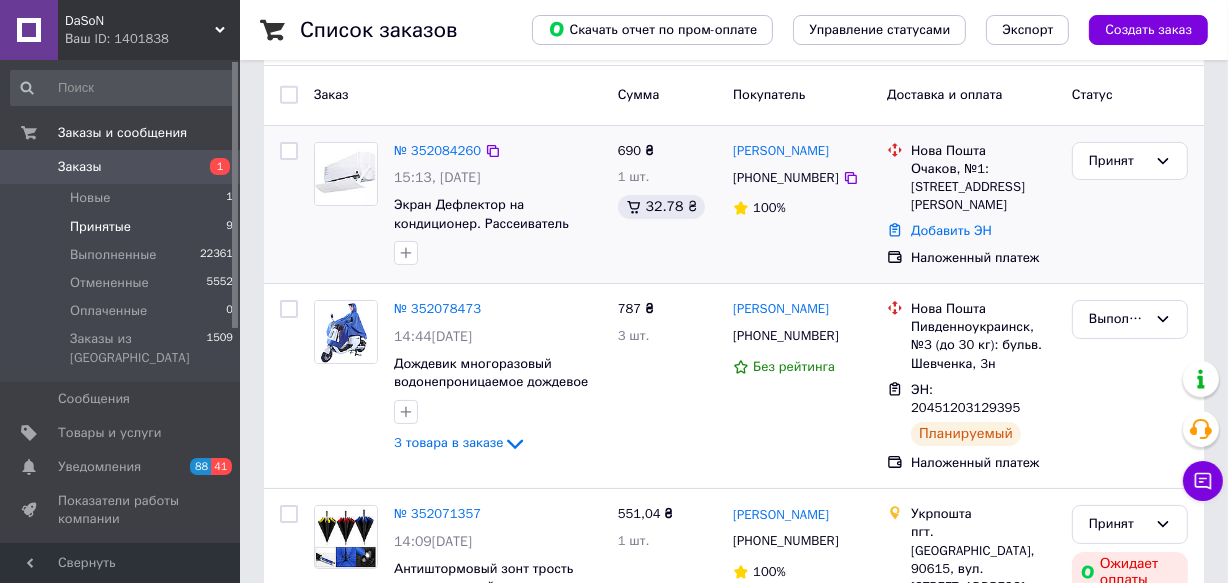 click on "Принятые" at bounding box center [100, 227] 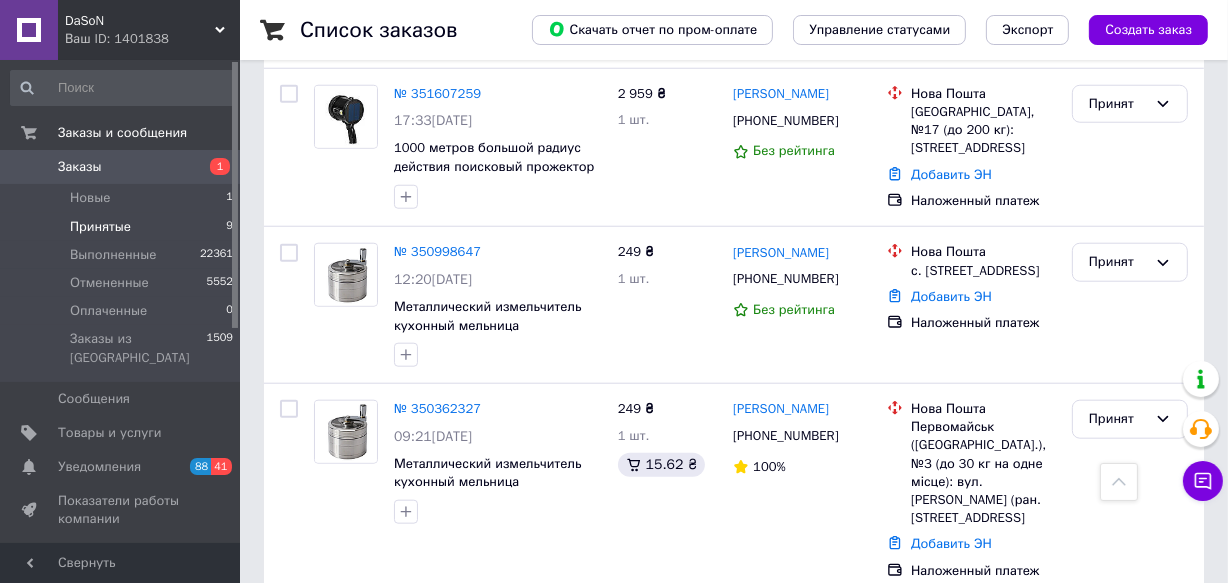 scroll, scrollTop: 1710, scrollLeft: 0, axis: vertical 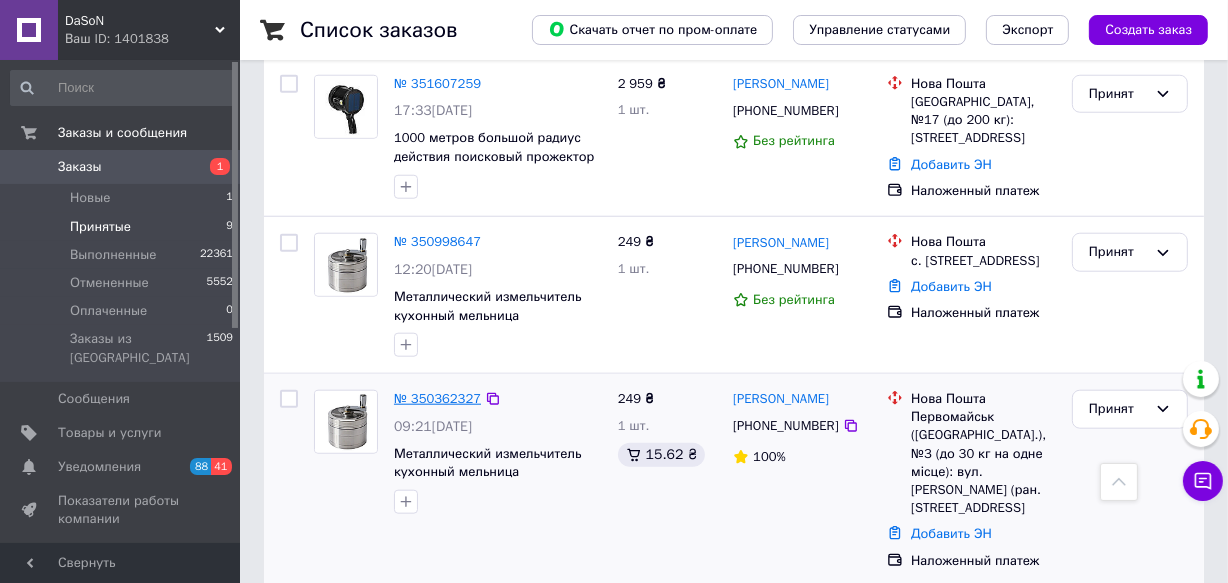 click on "№ 350362327" at bounding box center [437, 398] 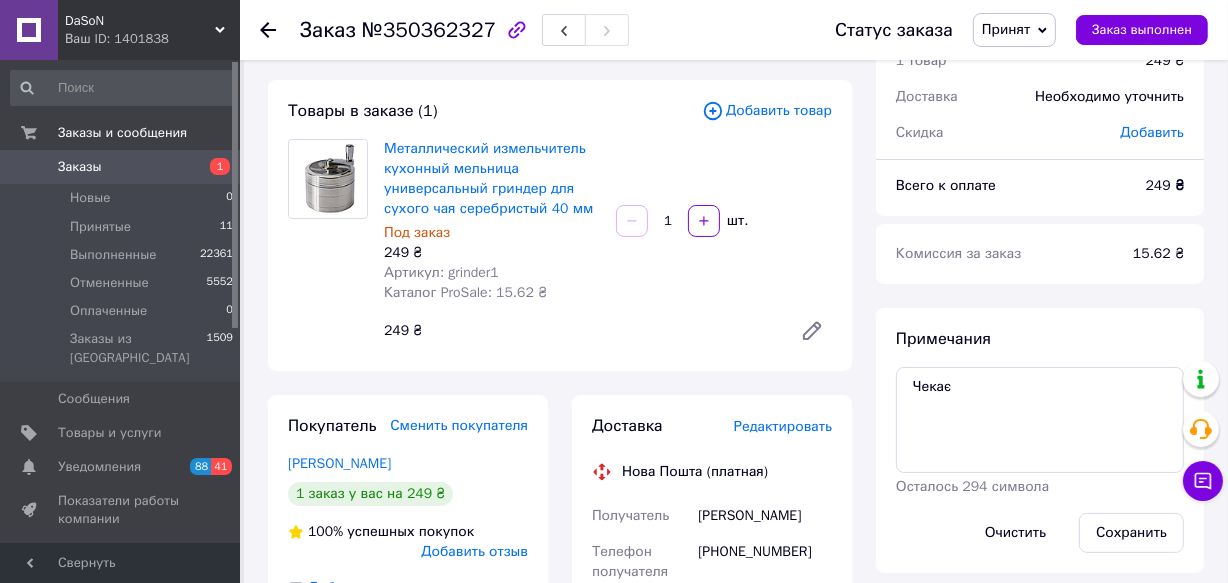 scroll, scrollTop: 90, scrollLeft: 0, axis: vertical 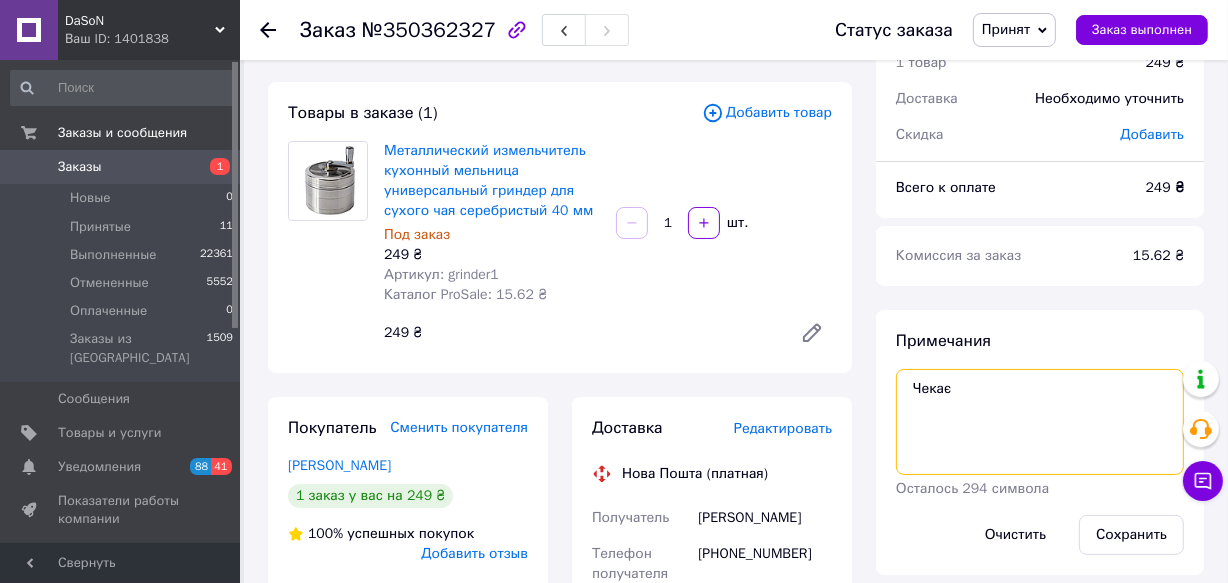 drag, startPoint x: 965, startPoint y: 392, endPoint x: 898, endPoint y: 378, distance: 68.44706 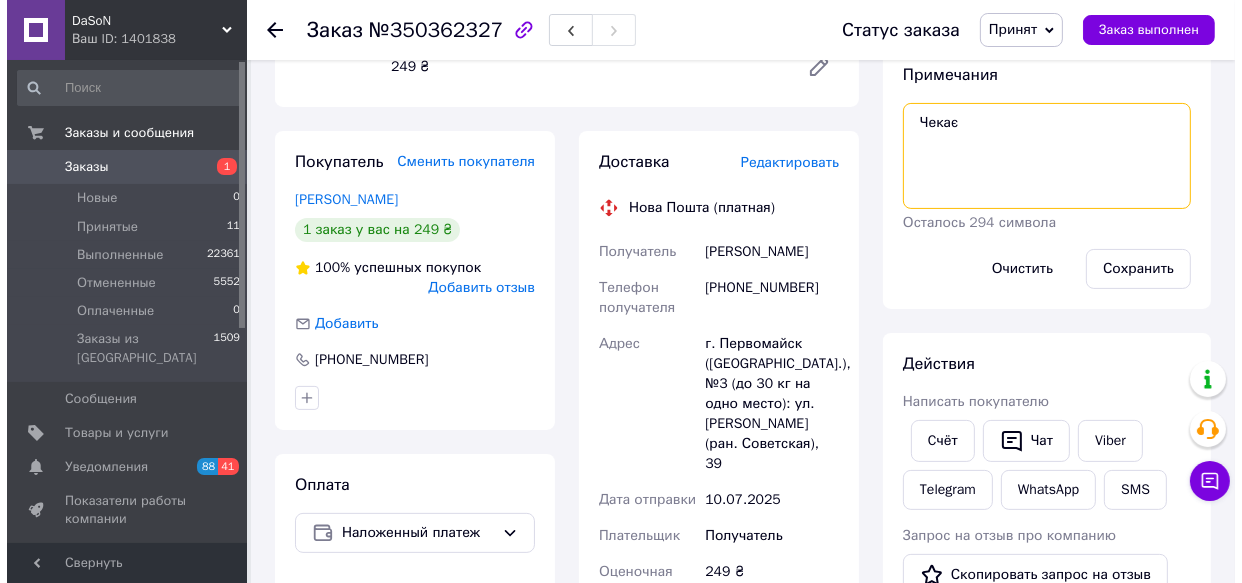 scroll, scrollTop: 363, scrollLeft: 0, axis: vertical 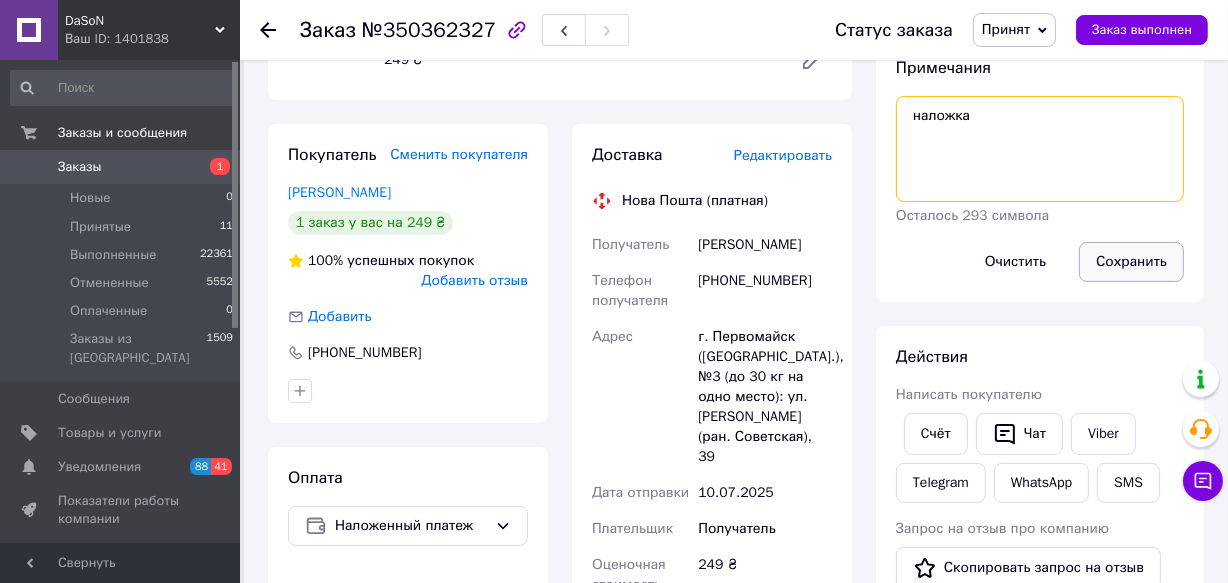 type on "наложка" 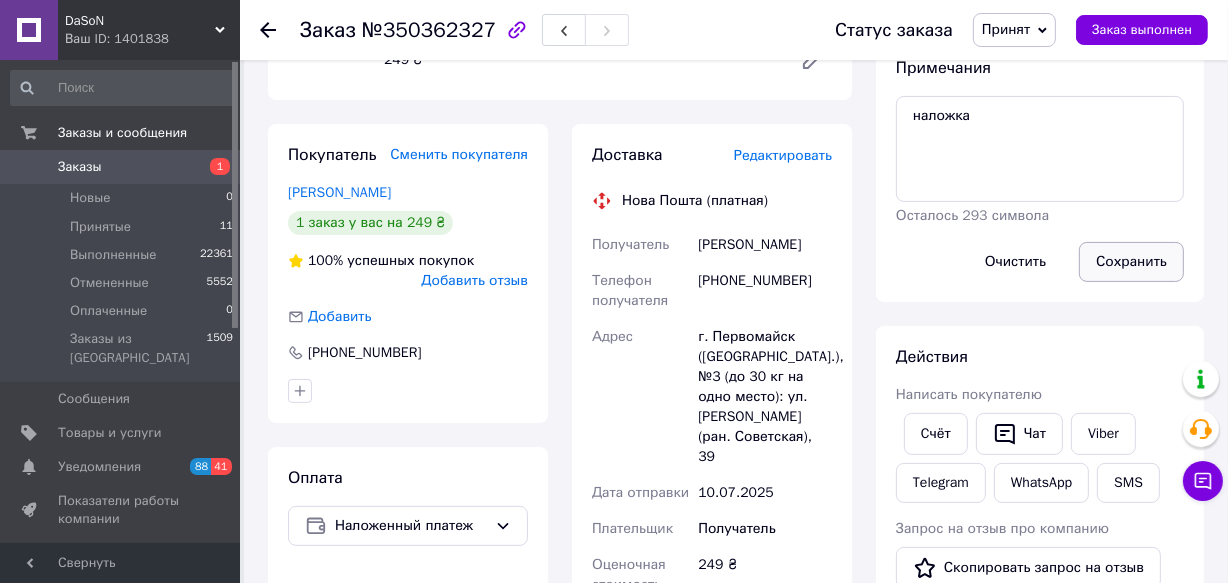 click on "Сохранить" at bounding box center [1131, 262] 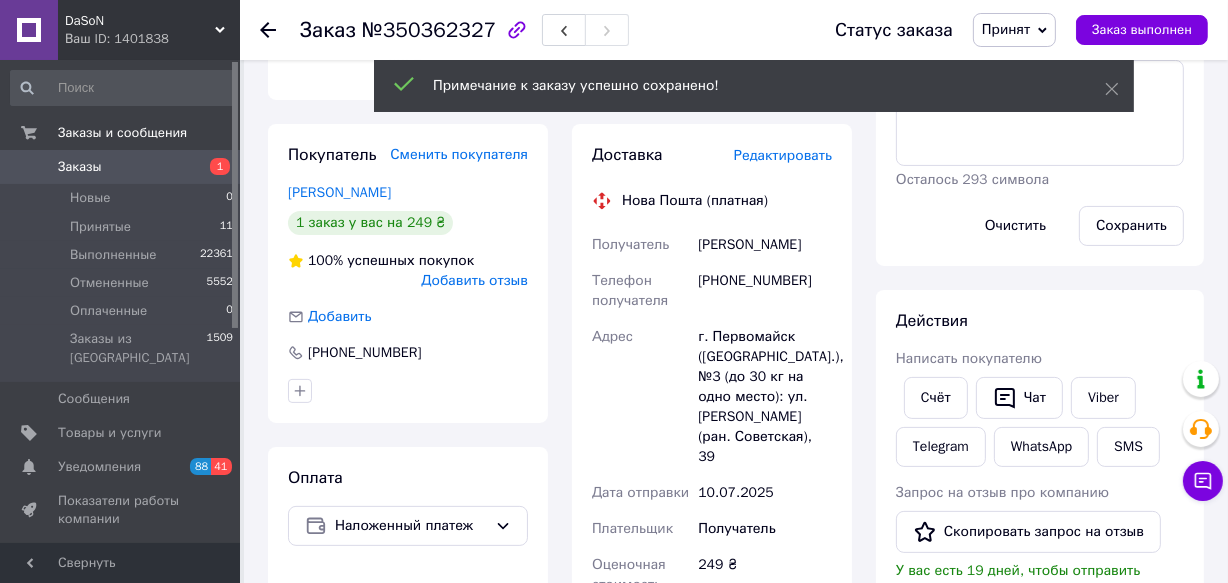 click on "Итого 1 товар 249 ₴ Скидка Добавить Всего к оплате 249 ₴ Комиссия за заказ 15.62 ₴ Примечания наложка Осталось 293 символа Очистить Сохранить Действия Написать покупателю Cчёт   Чат Viber Telegram WhatsApp SMS Запрос на отзыв про компанию   Скопировать запрос на отзыв У вас есть 19 дней, чтобы отправить запрос на отзыв покупателю, скопировав ссылку.   Выдать чек   Скачать PDF   Печать PDF   Дублировать заказ Метки Личные заметки, которые видите только вы. По ним можно фильтровать заказы" at bounding box center [1040, 536] 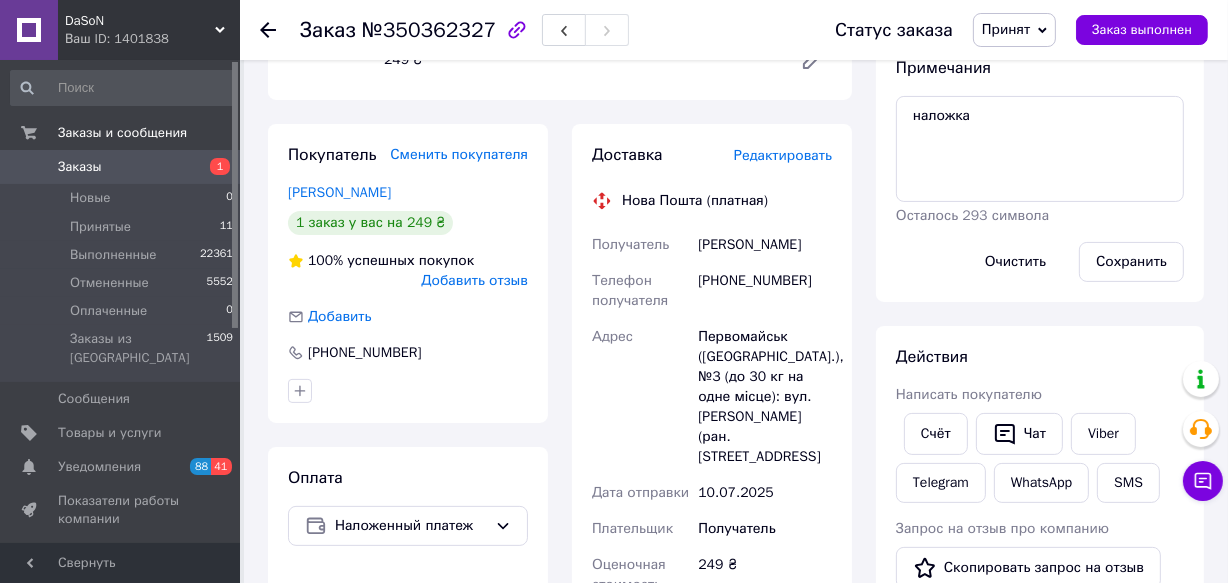 click on "Редактировать" at bounding box center [783, 155] 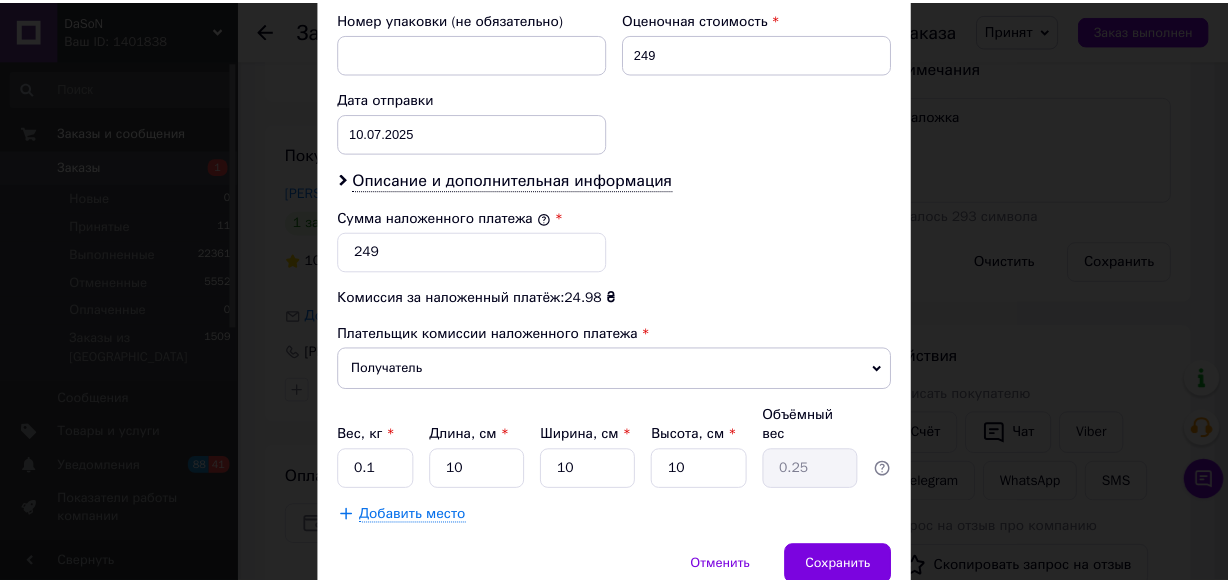 scroll, scrollTop: 909, scrollLeft: 0, axis: vertical 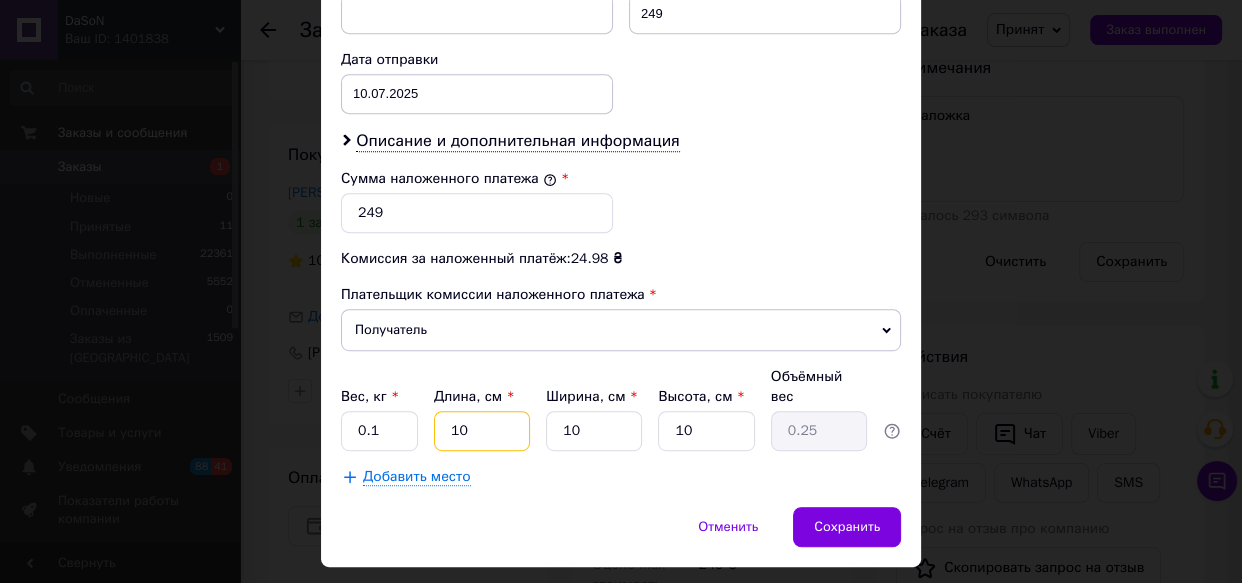 click on "10" at bounding box center [482, 431] 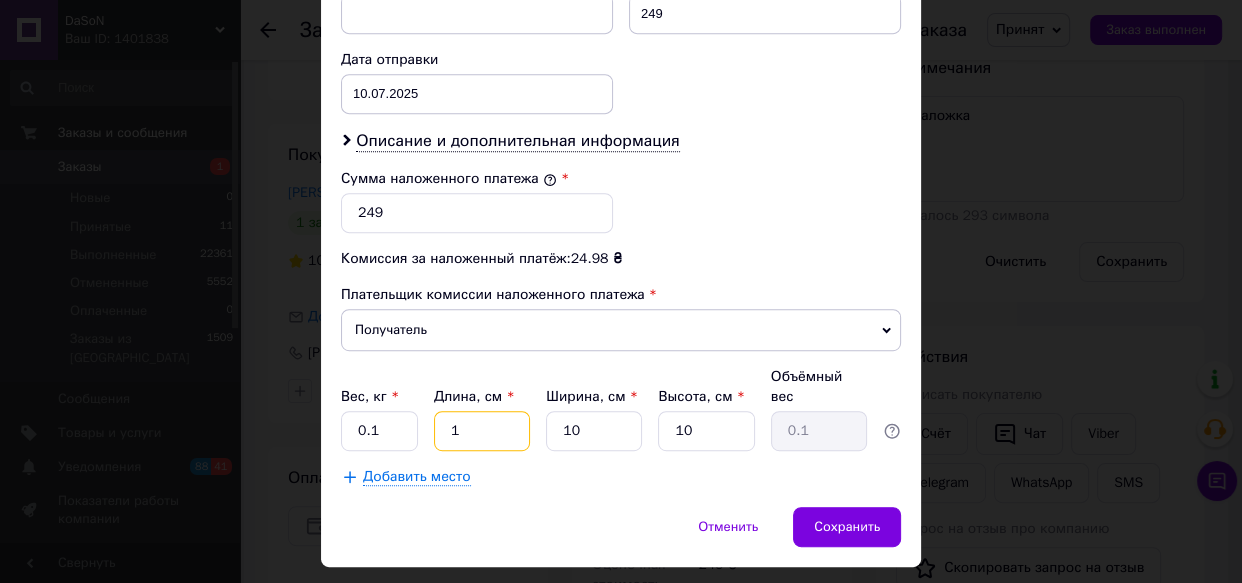 type 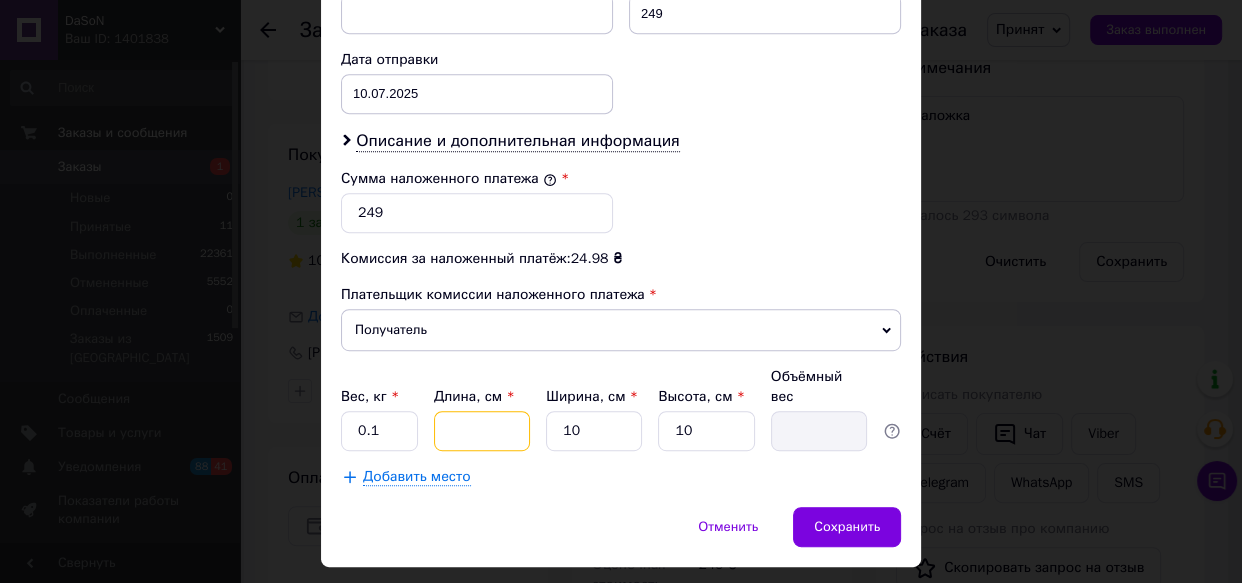 type on "2" 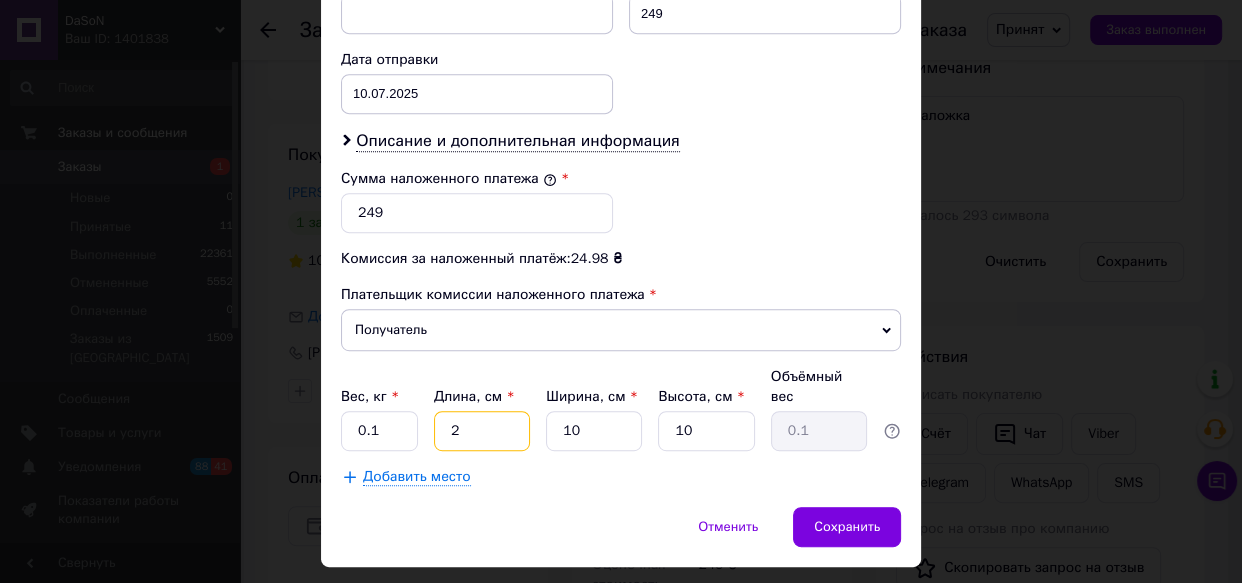 type on "20" 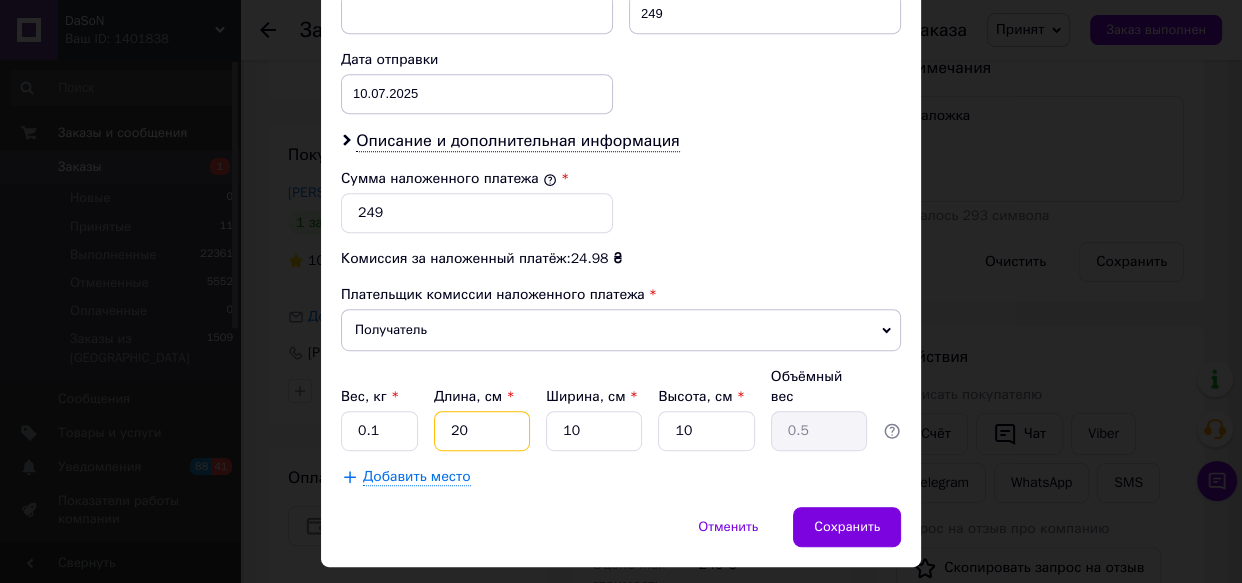 type on "20" 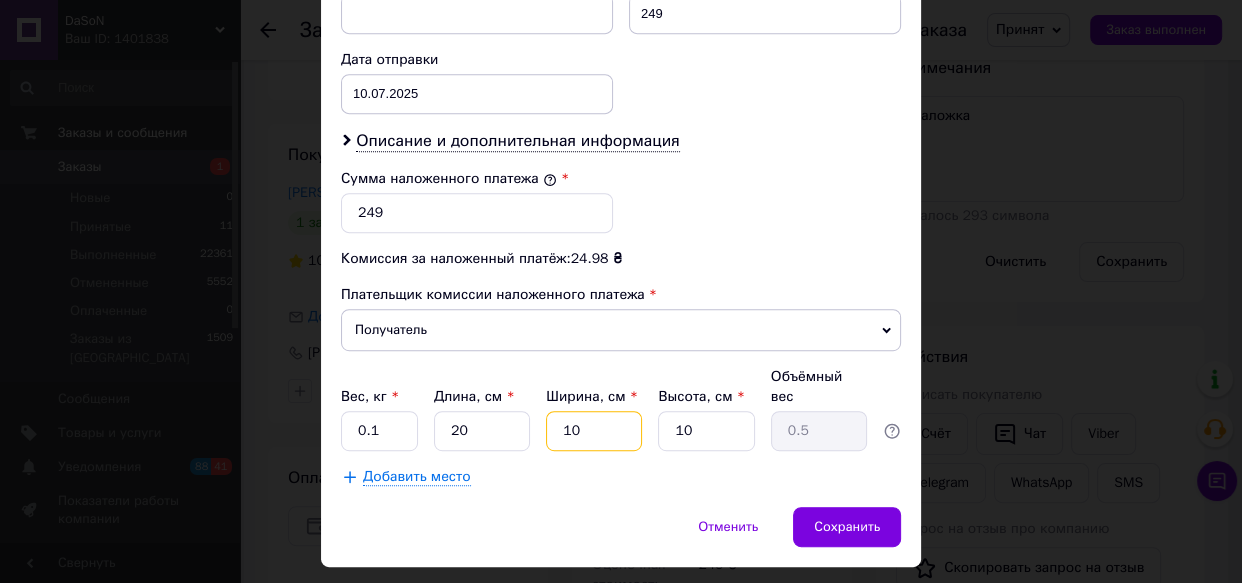click on "10" at bounding box center (594, 431) 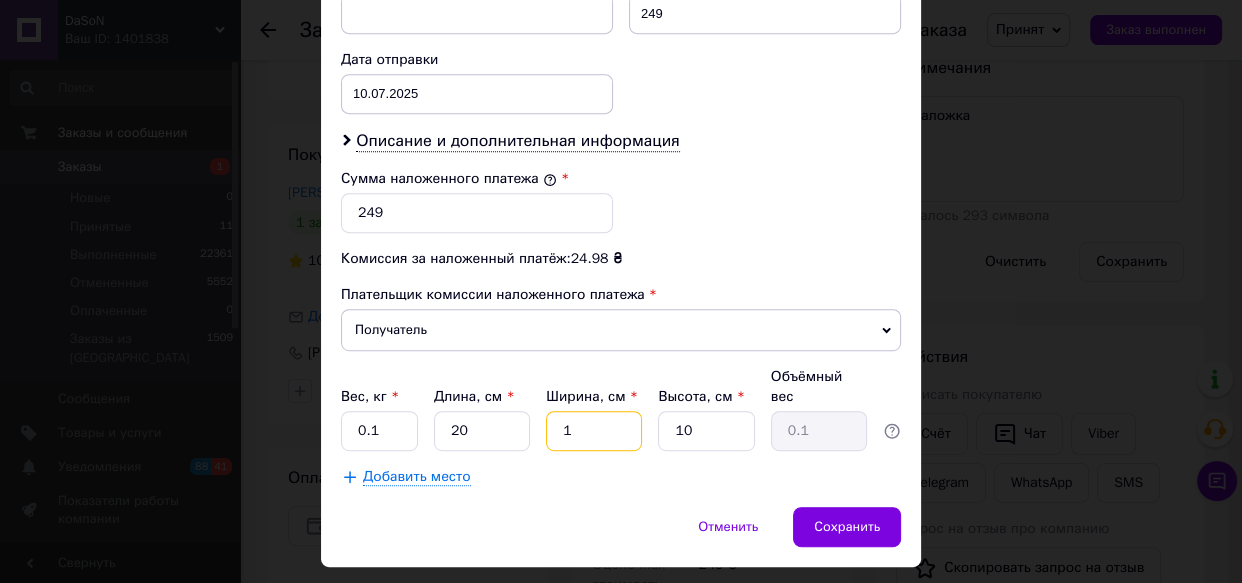 type on "17" 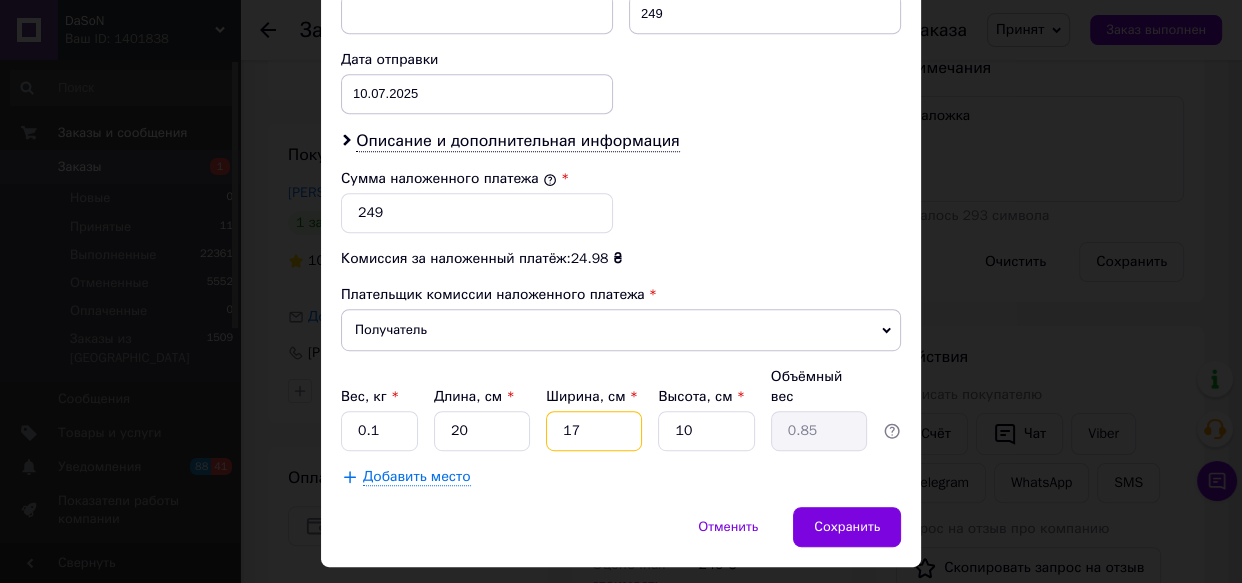 type on "17" 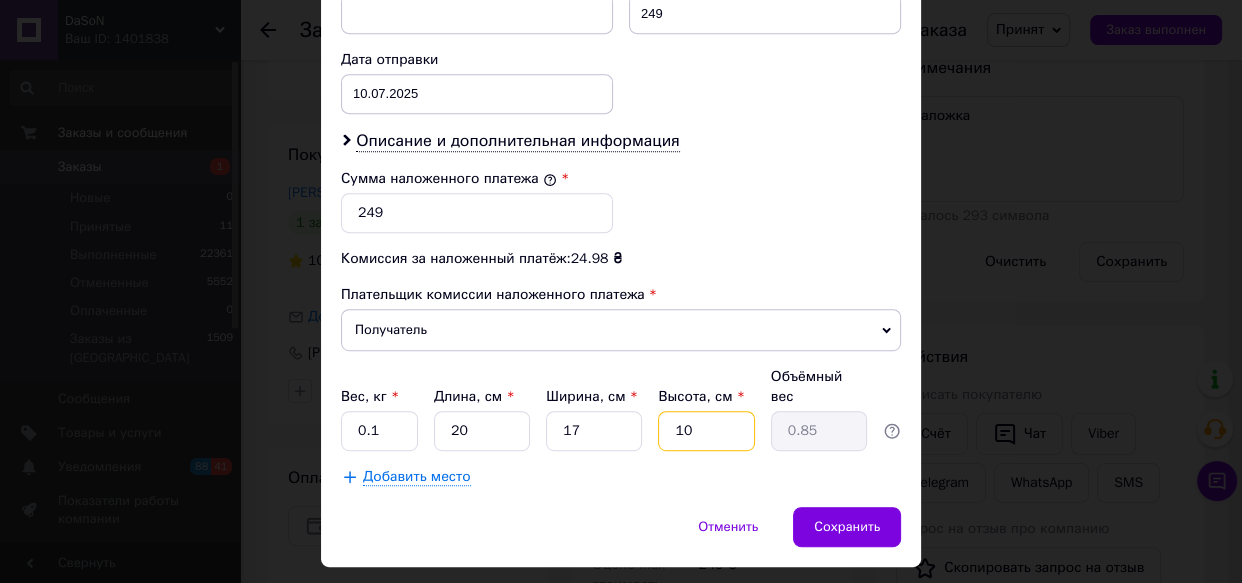 click on "10" at bounding box center (706, 431) 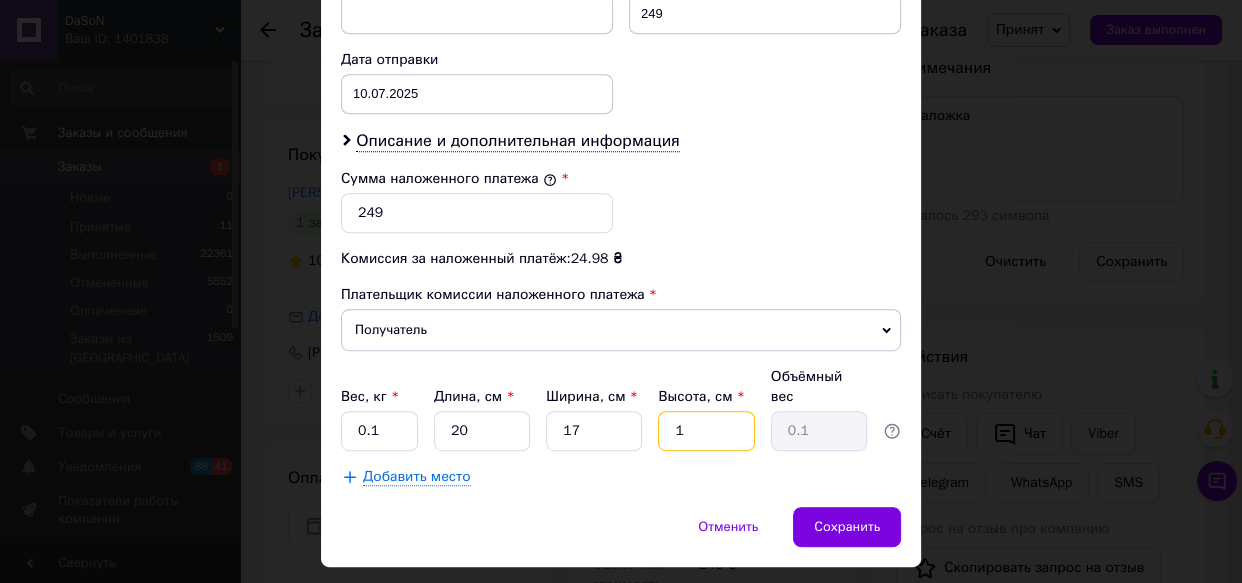 type 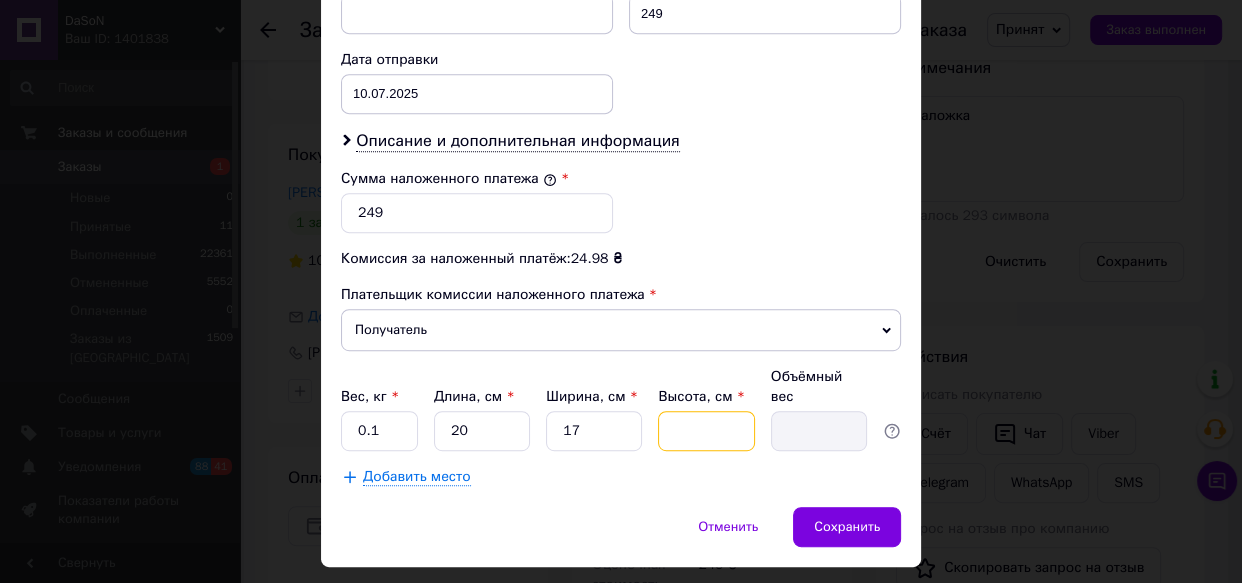 type on "5" 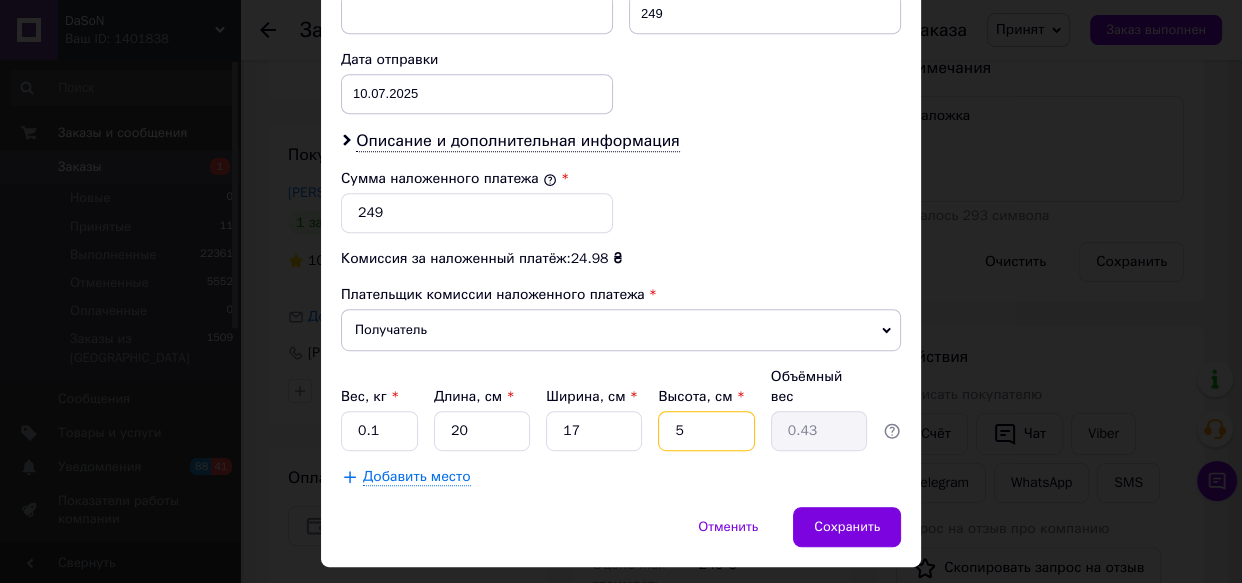 type on "5" 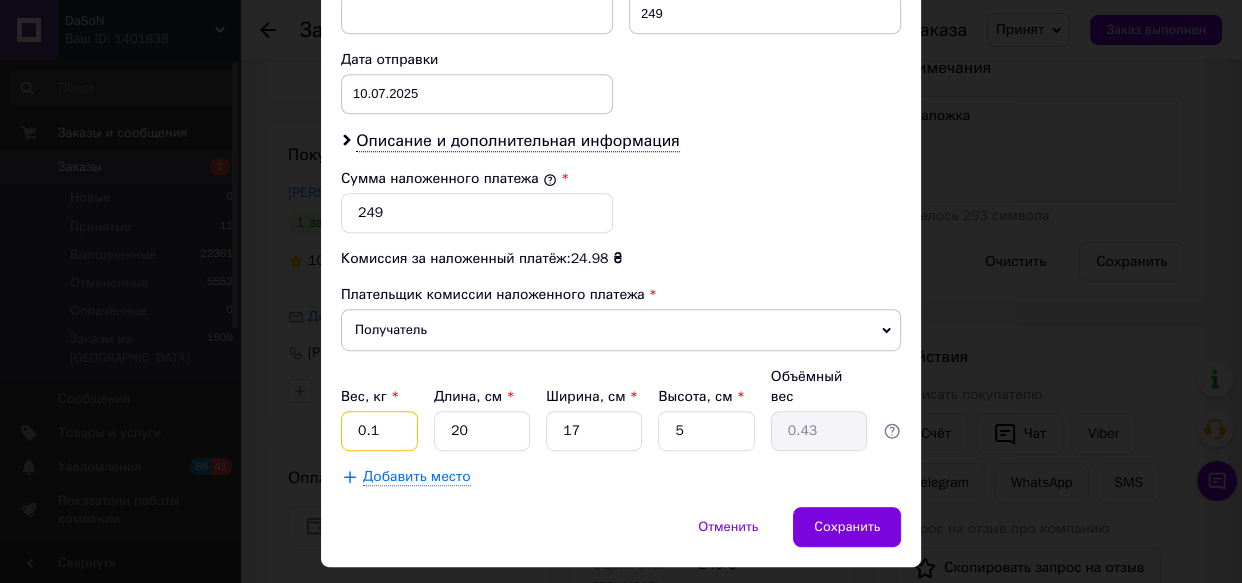 click on "0.1" at bounding box center (379, 431) 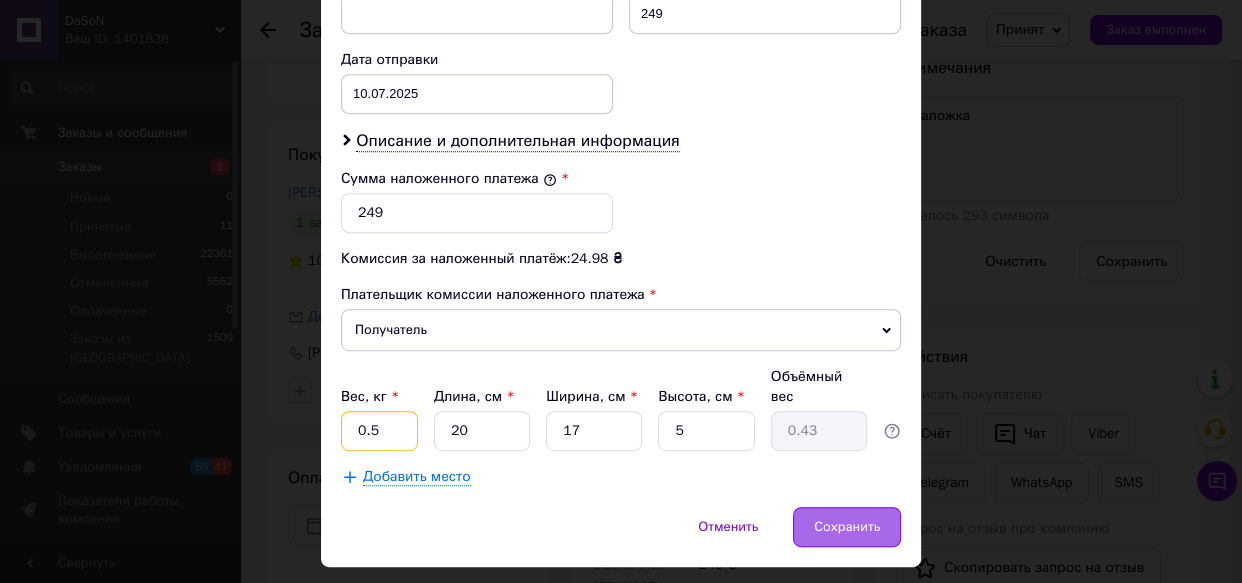 type on "0.5" 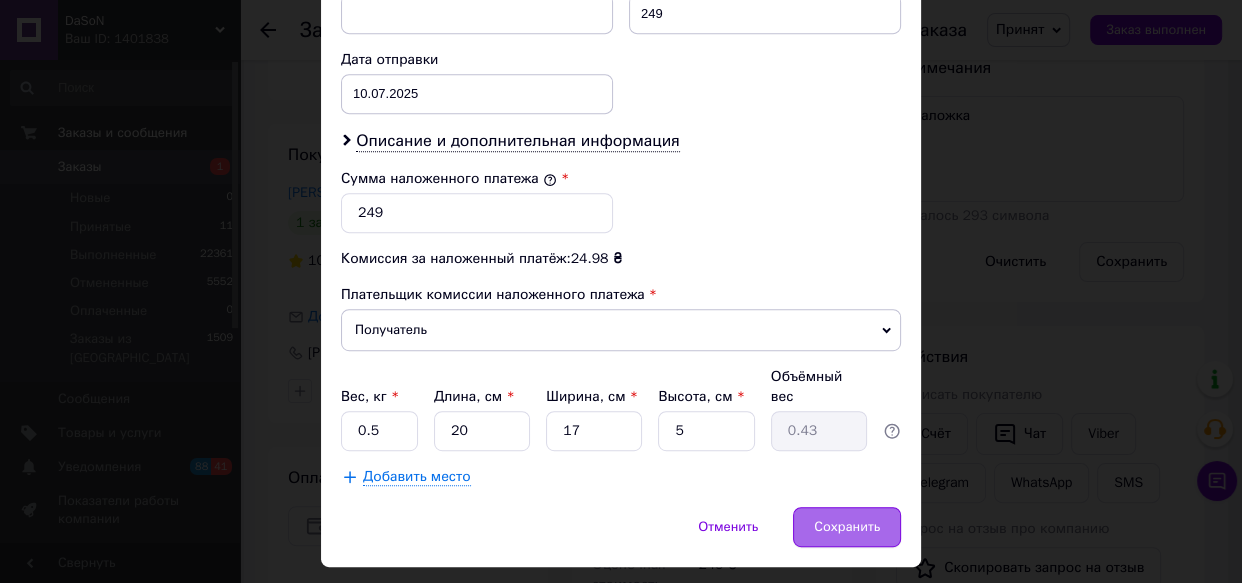 click on "Сохранить" at bounding box center [847, 527] 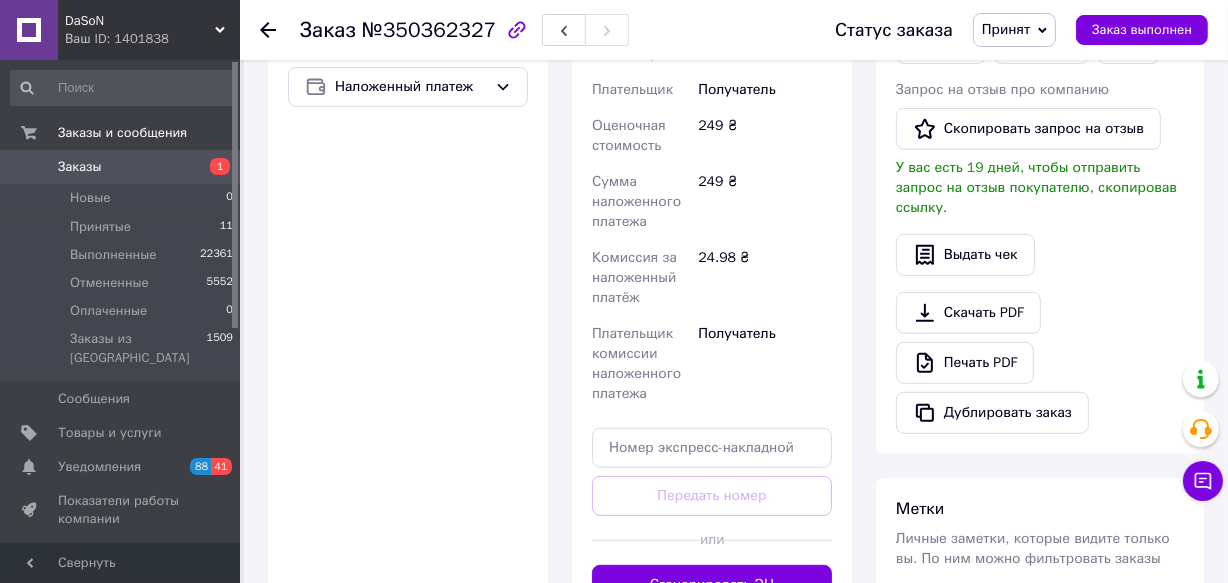 scroll, scrollTop: 818, scrollLeft: 0, axis: vertical 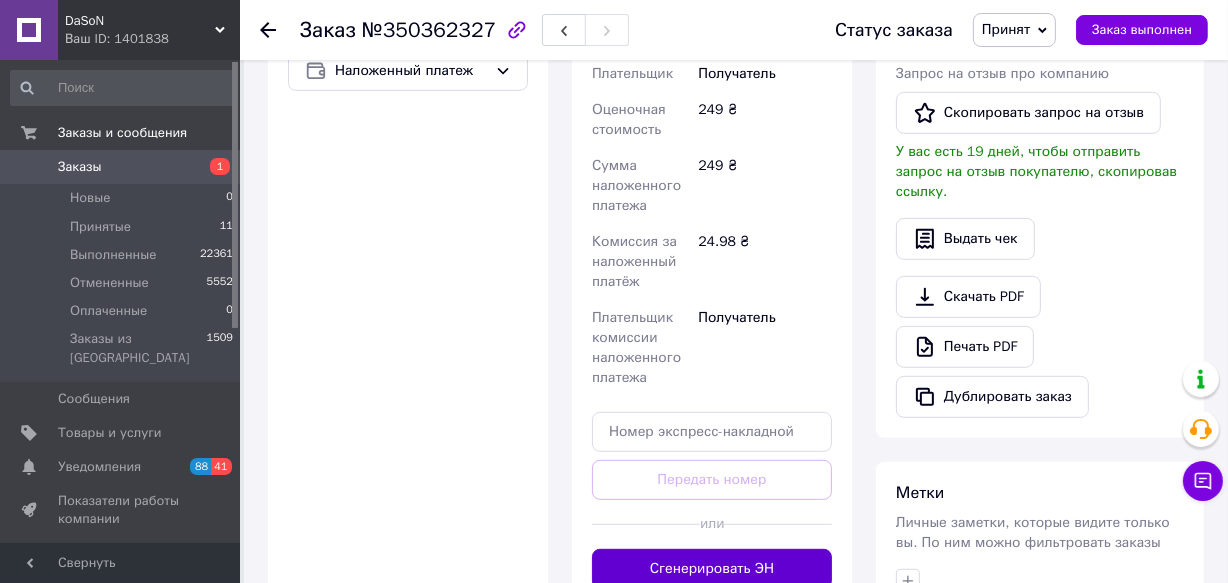 click on "Сгенерировать ЭН" at bounding box center [712, 569] 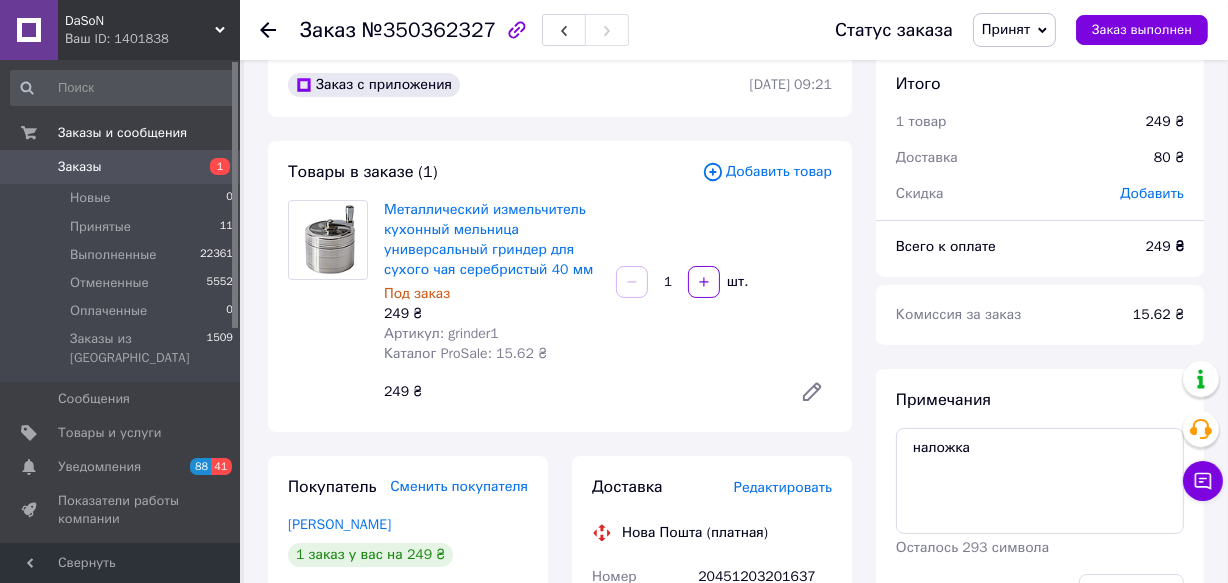 scroll, scrollTop: 0, scrollLeft: 0, axis: both 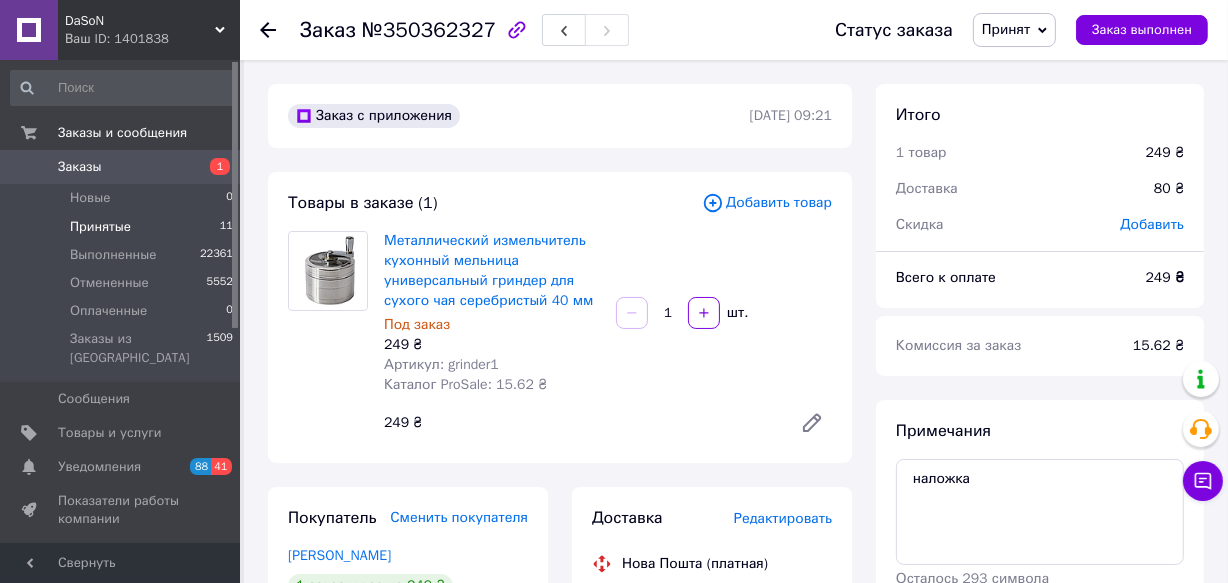 click on "Принятые" at bounding box center [100, 227] 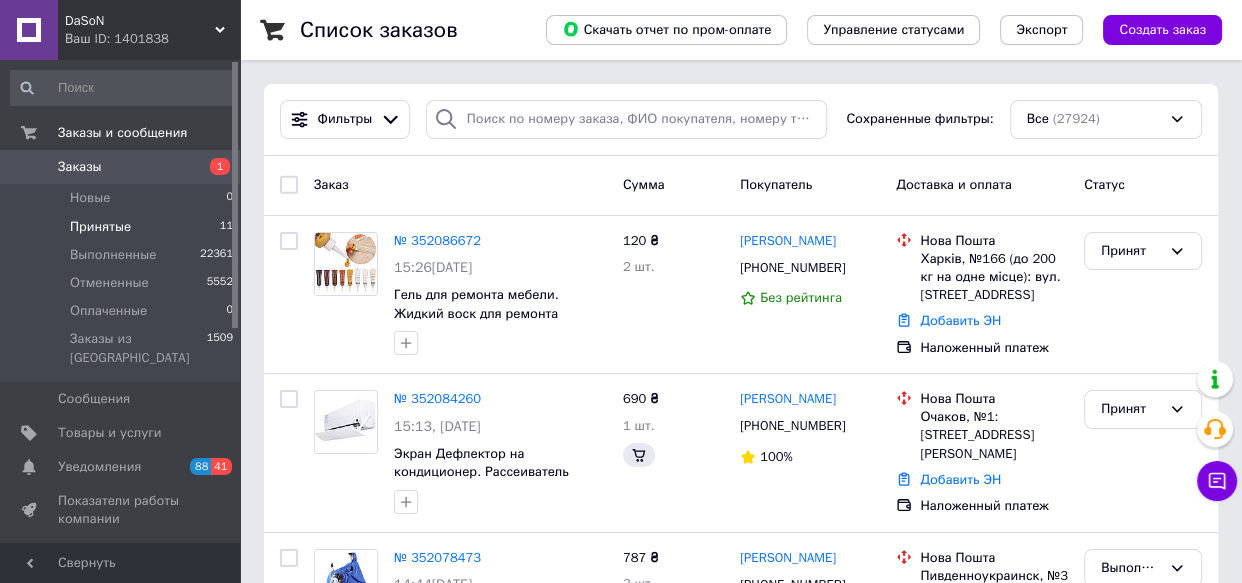 click on "Принятые" at bounding box center [100, 227] 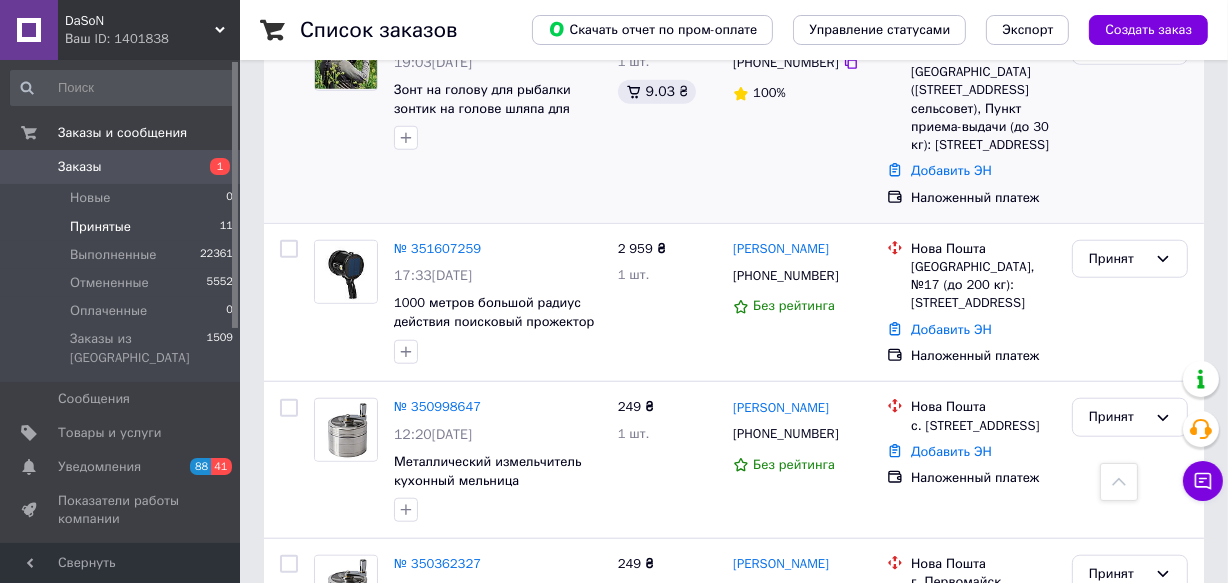 scroll, scrollTop: 1738, scrollLeft: 0, axis: vertical 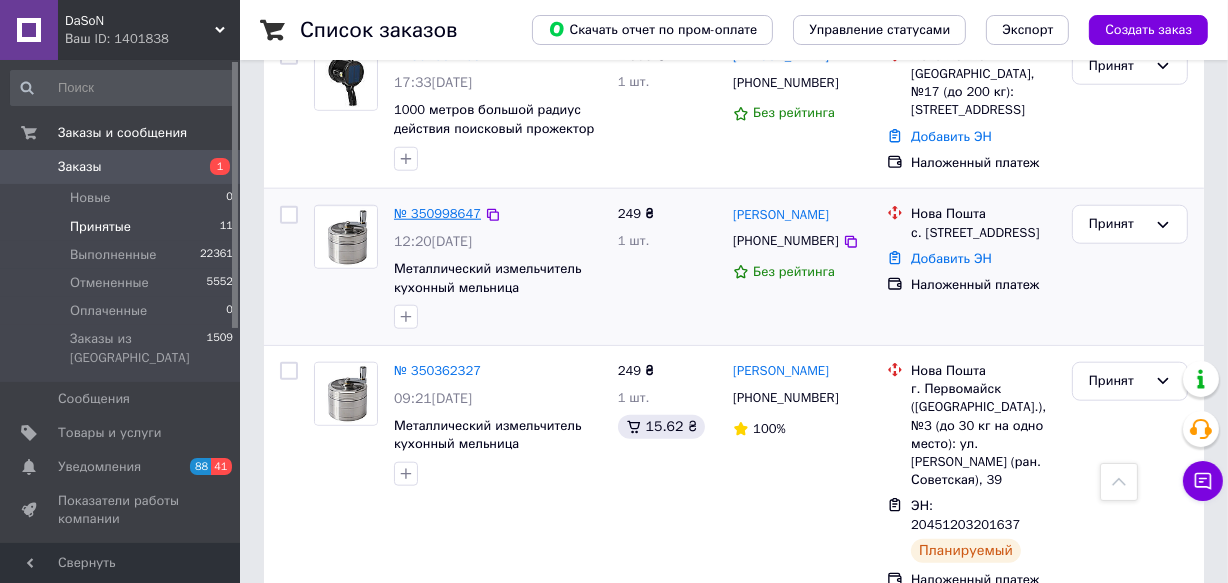 click on "№ 350998647" at bounding box center (437, 213) 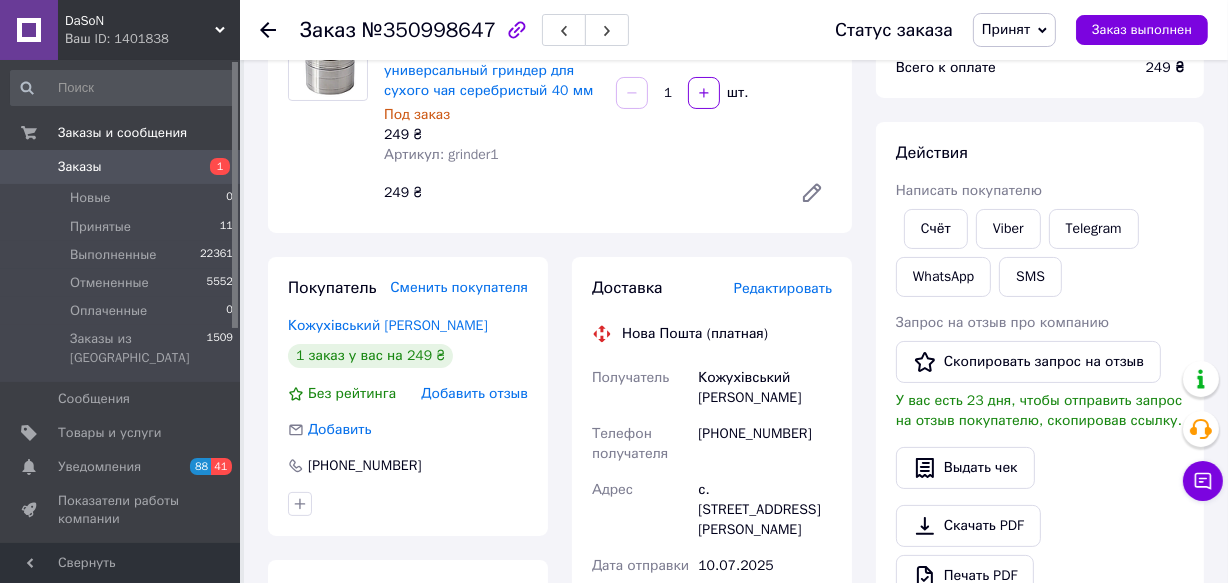 scroll, scrollTop: 181, scrollLeft: 0, axis: vertical 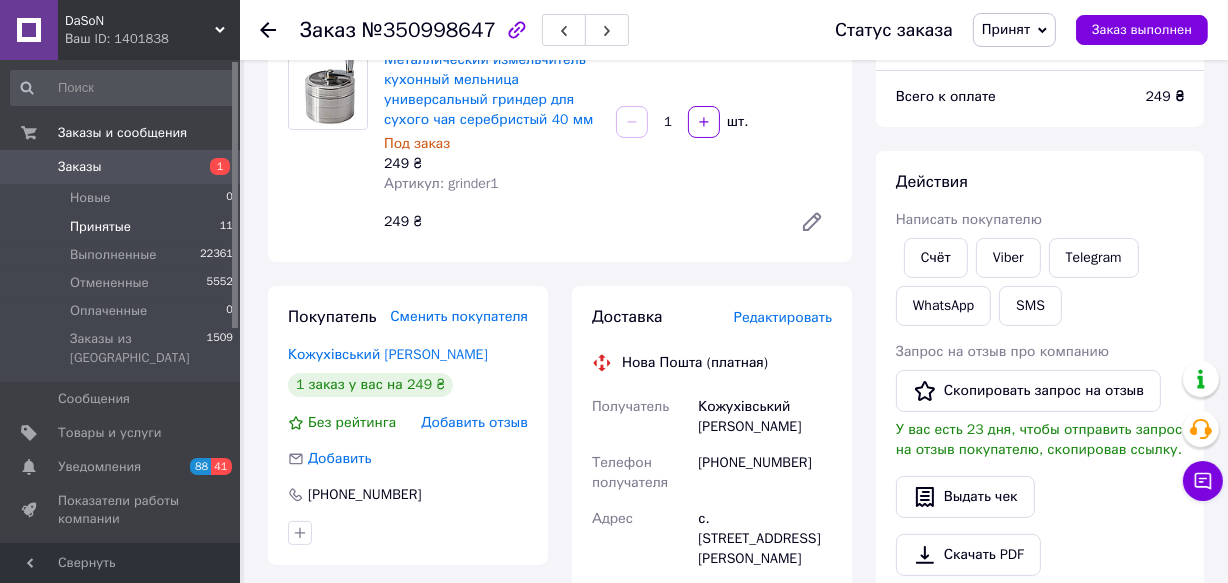 click on "Принятые" at bounding box center [100, 227] 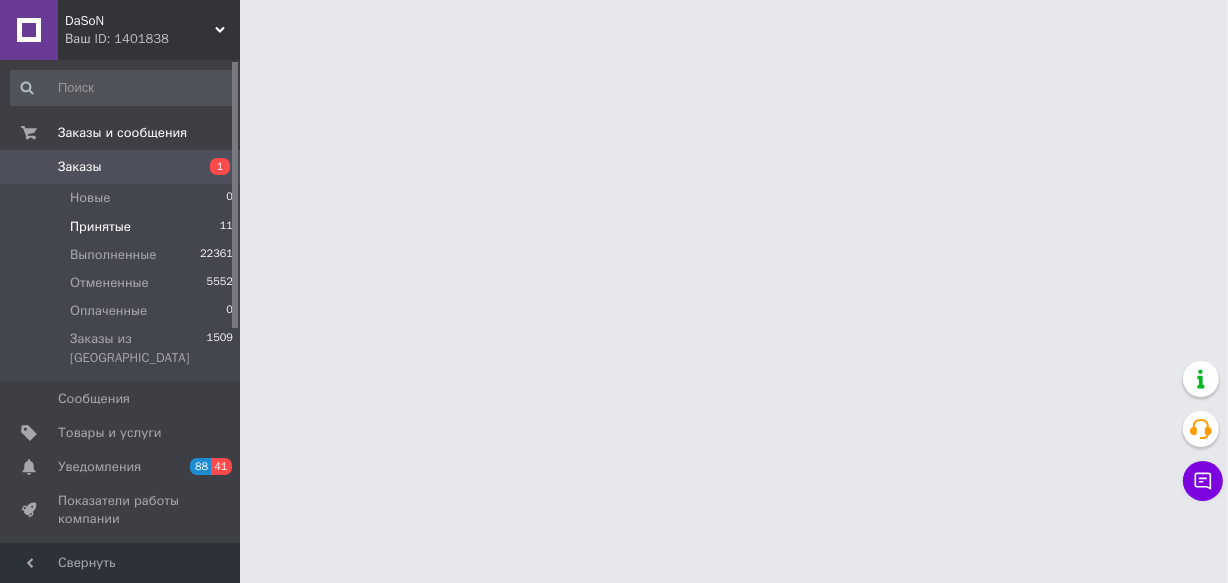 scroll, scrollTop: 0, scrollLeft: 0, axis: both 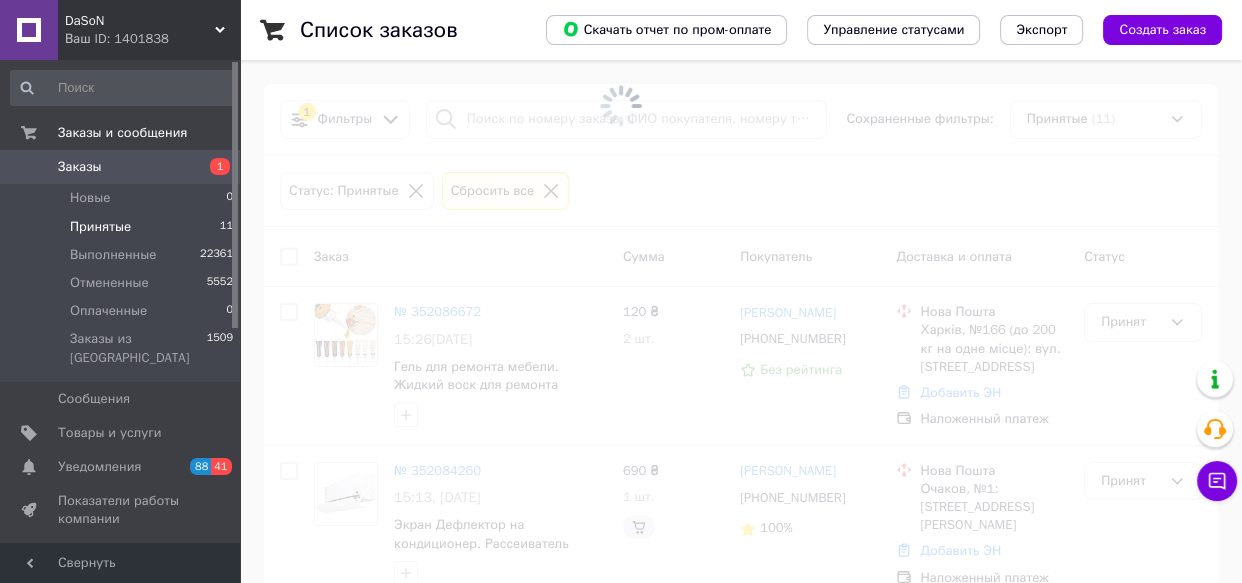 click on "Принятые" at bounding box center (100, 227) 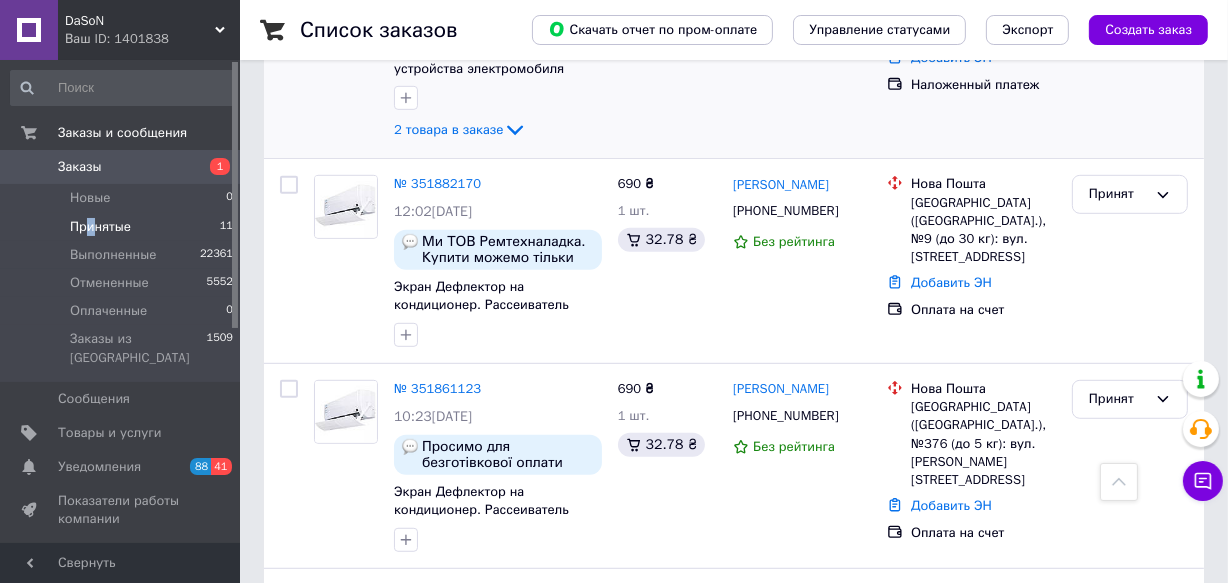 scroll, scrollTop: 1010, scrollLeft: 0, axis: vertical 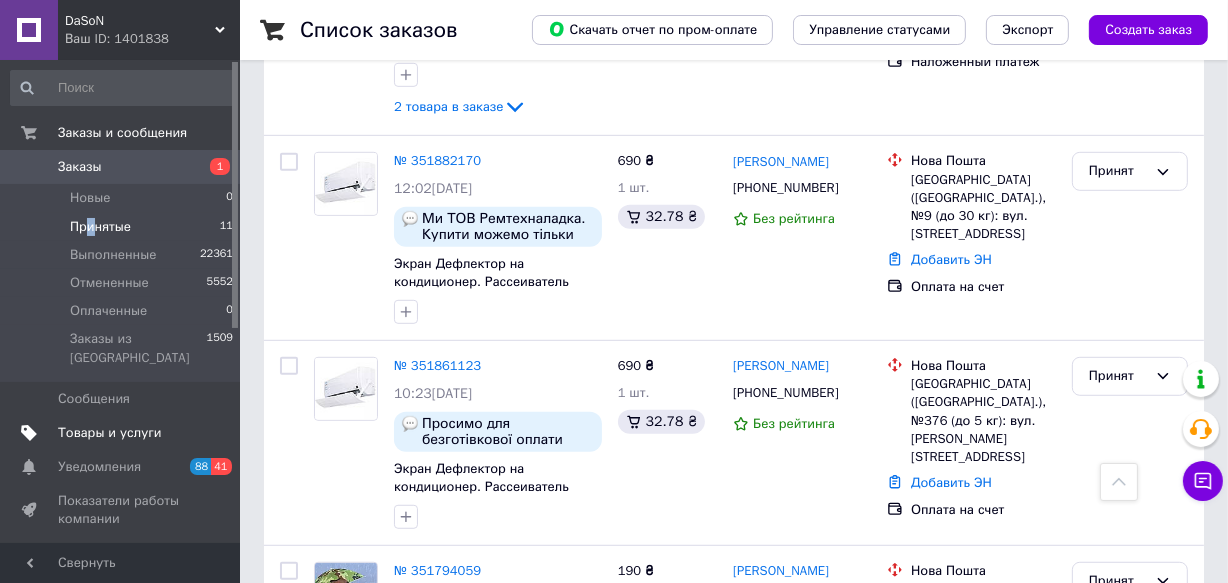 click on "Товары и услуги" at bounding box center (110, 433) 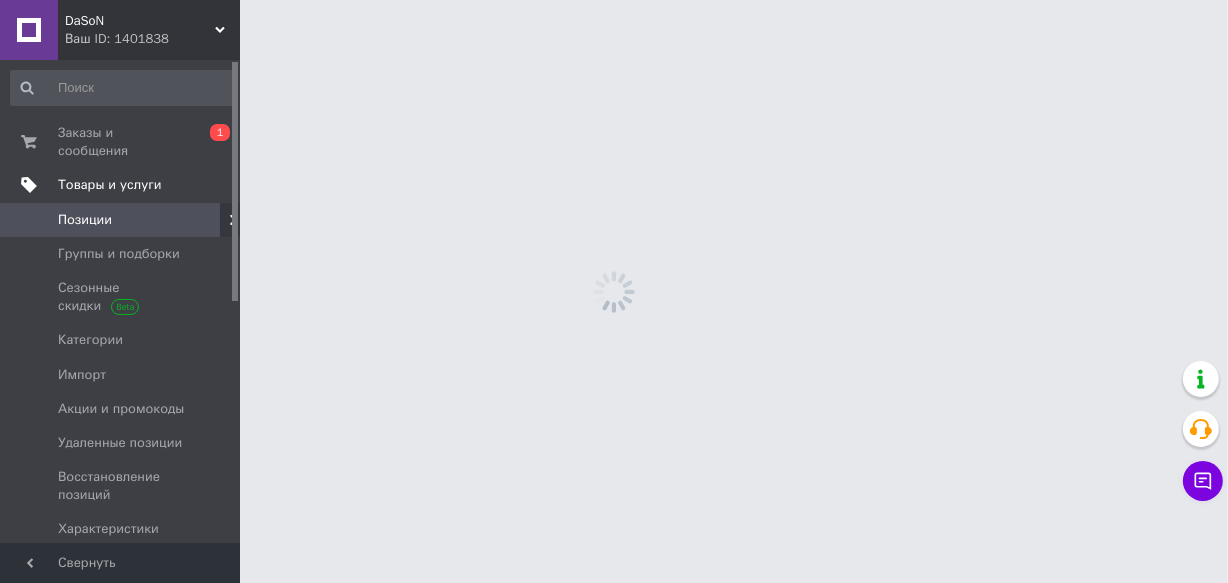scroll, scrollTop: 0, scrollLeft: 0, axis: both 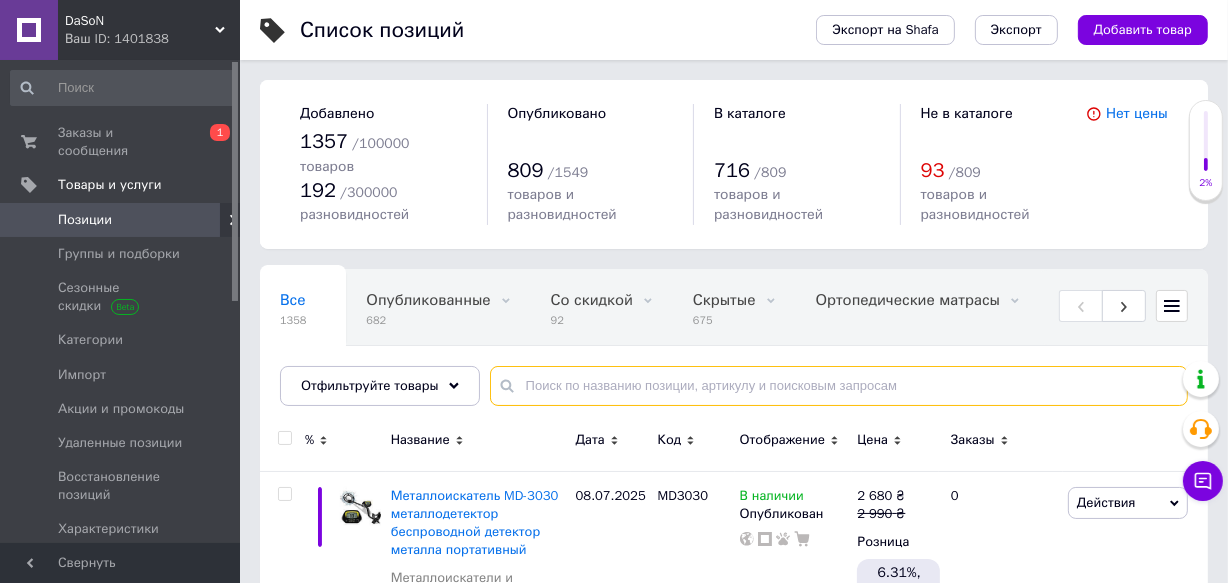 click at bounding box center (839, 386) 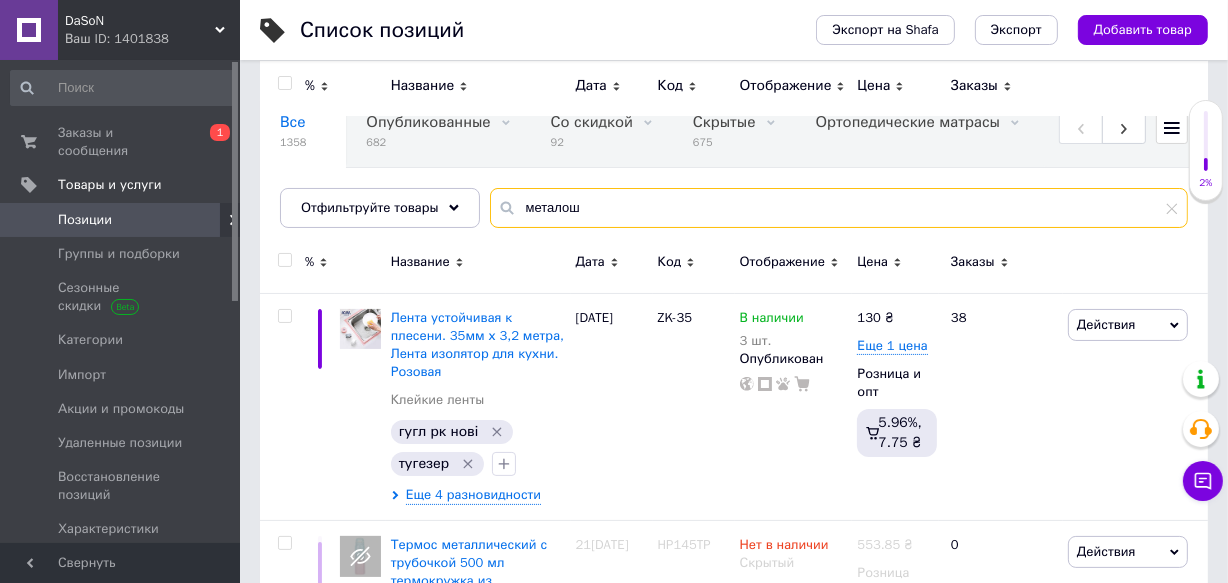 scroll, scrollTop: 0, scrollLeft: 0, axis: both 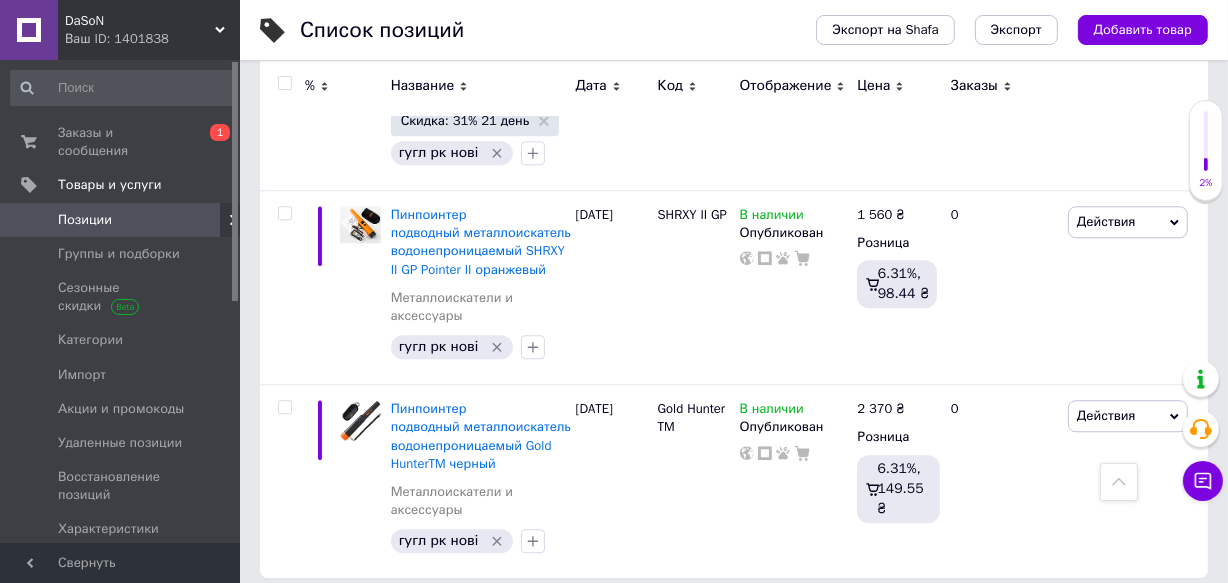 type on "металошукач" 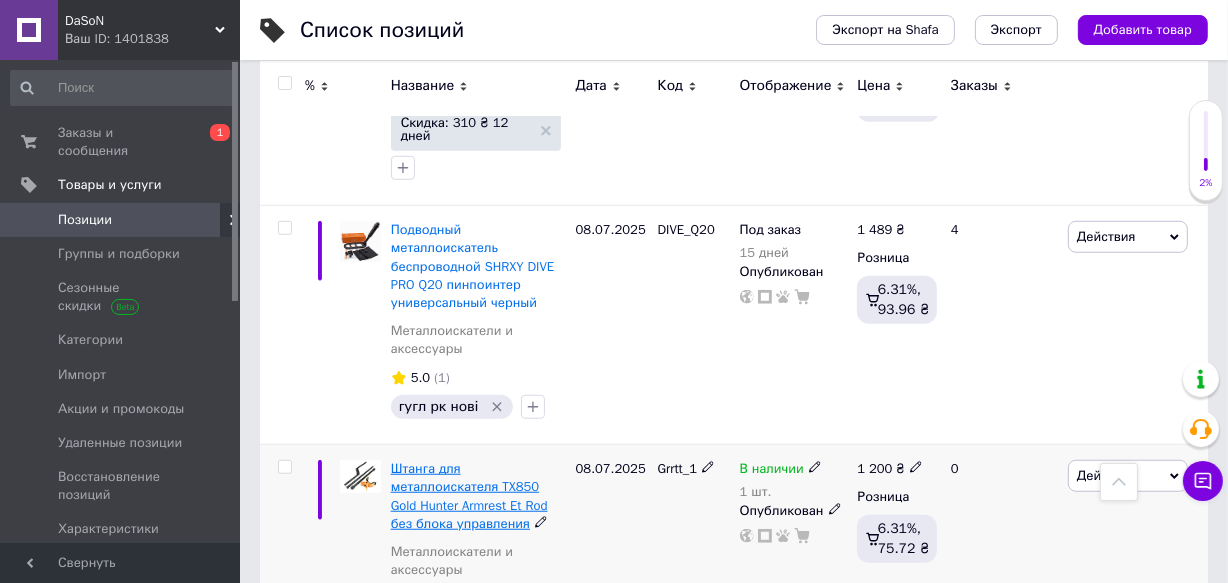 scroll, scrollTop: 1248, scrollLeft: 0, axis: vertical 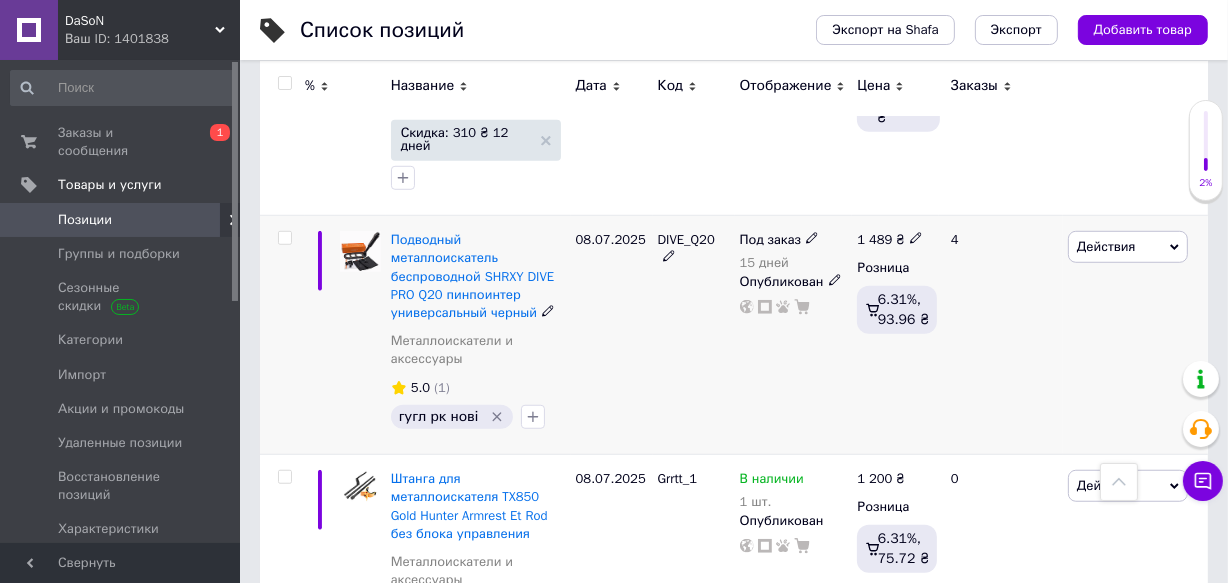 click 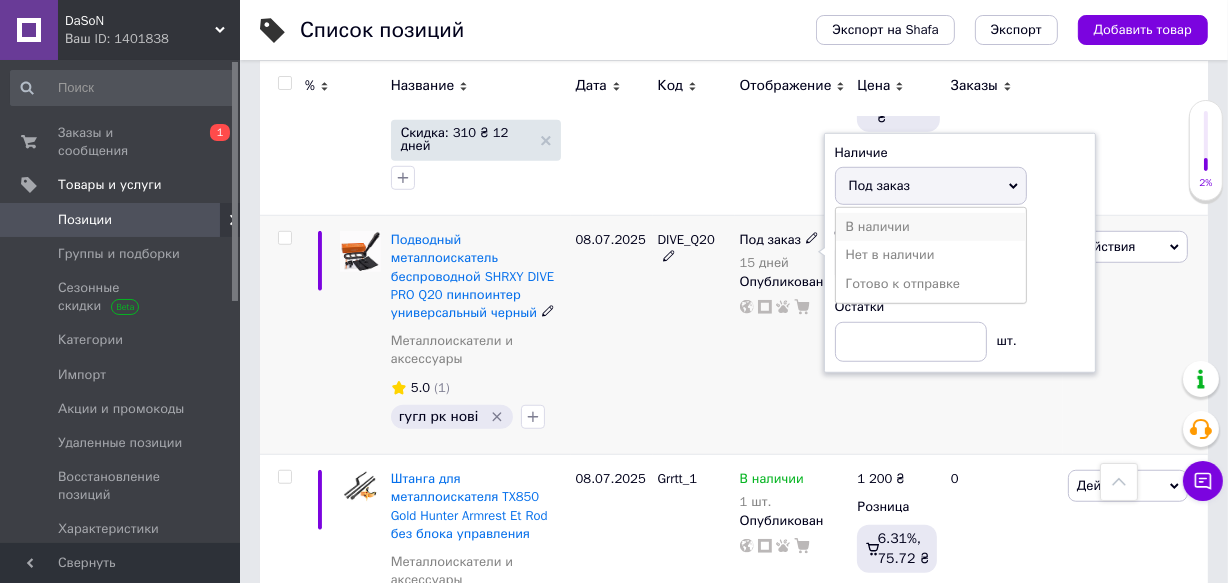 click on "В наличии" at bounding box center (931, 227) 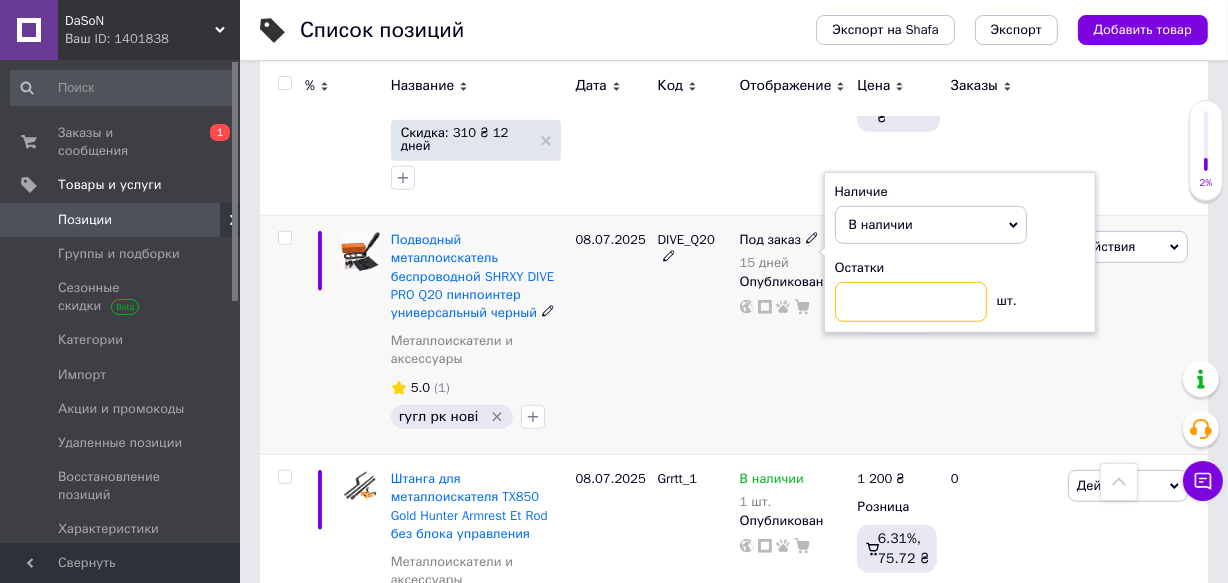 click at bounding box center [911, 302] 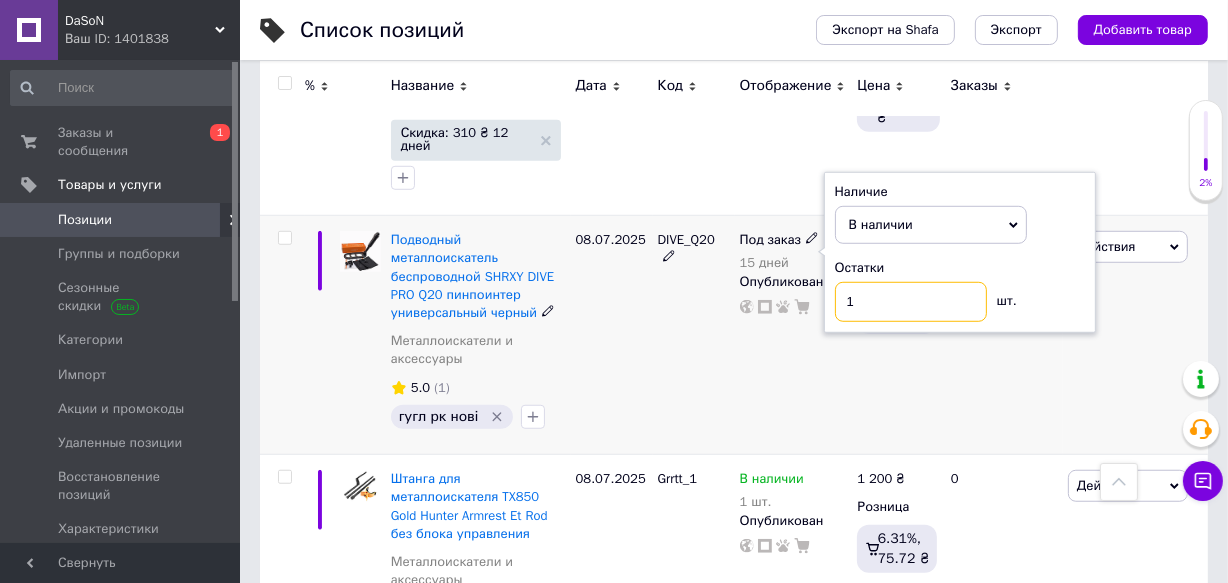 type on "1" 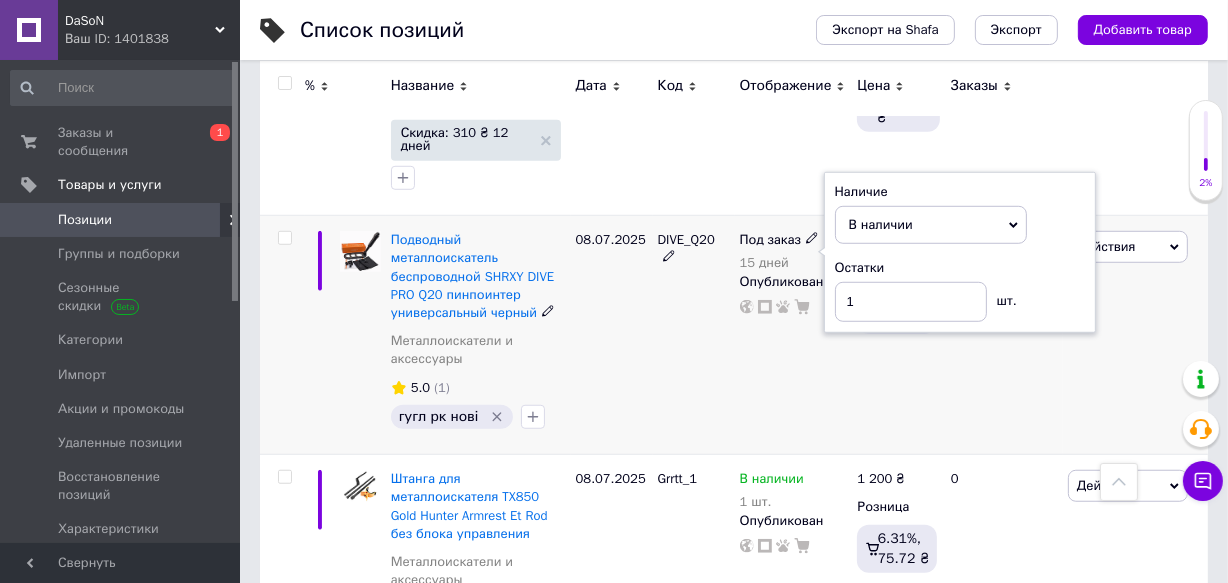 click on "DIVE_Q20" at bounding box center [694, 335] 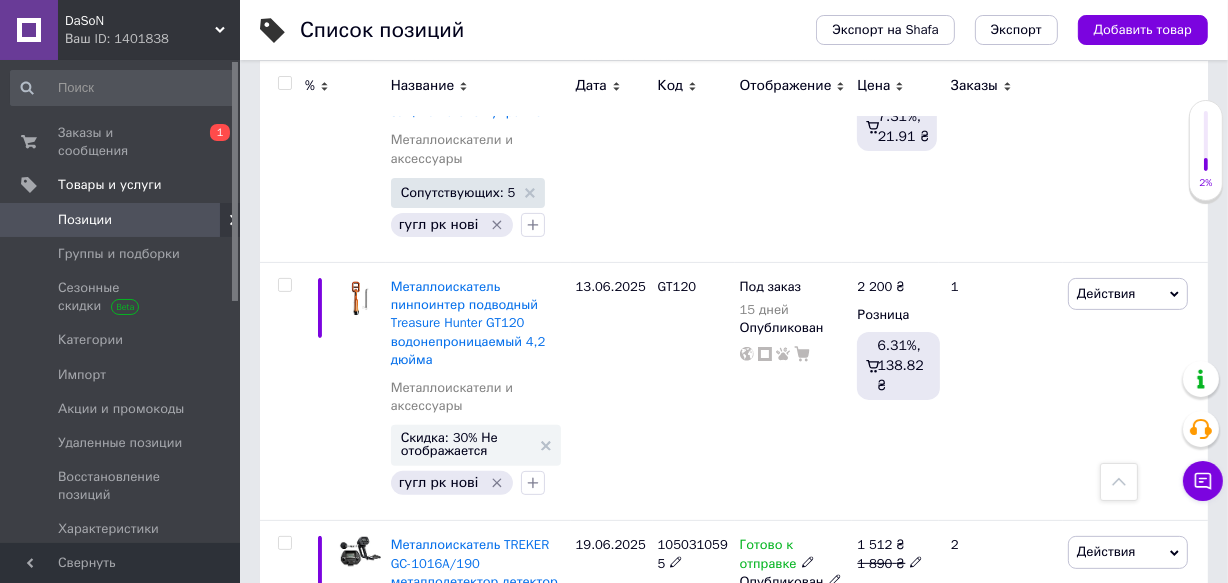 scroll, scrollTop: 430, scrollLeft: 0, axis: vertical 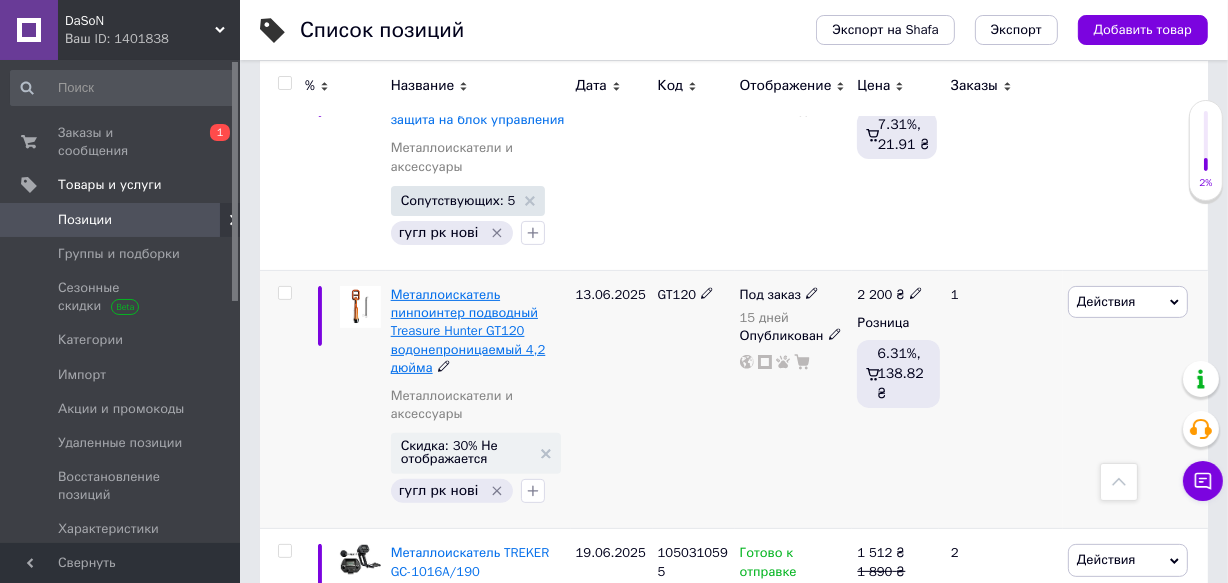 click on "Металлоискатель пинпоинтер подводный Treasure Hunter GT120 водонепроницаемый 4,2 дюйма" at bounding box center [468, 331] 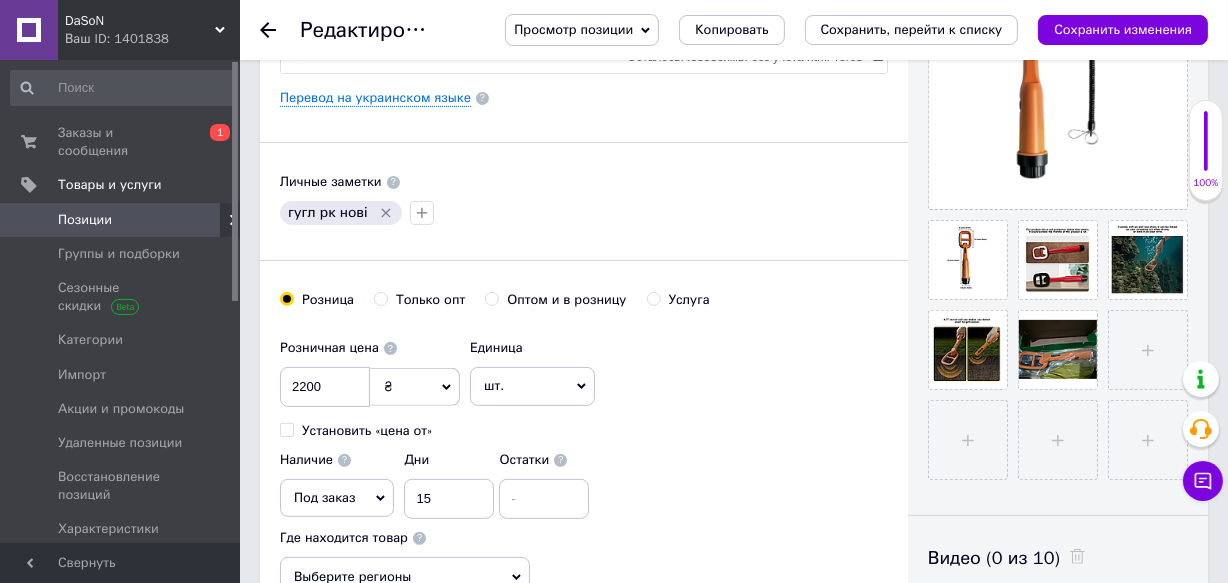 scroll, scrollTop: 636, scrollLeft: 0, axis: vertical 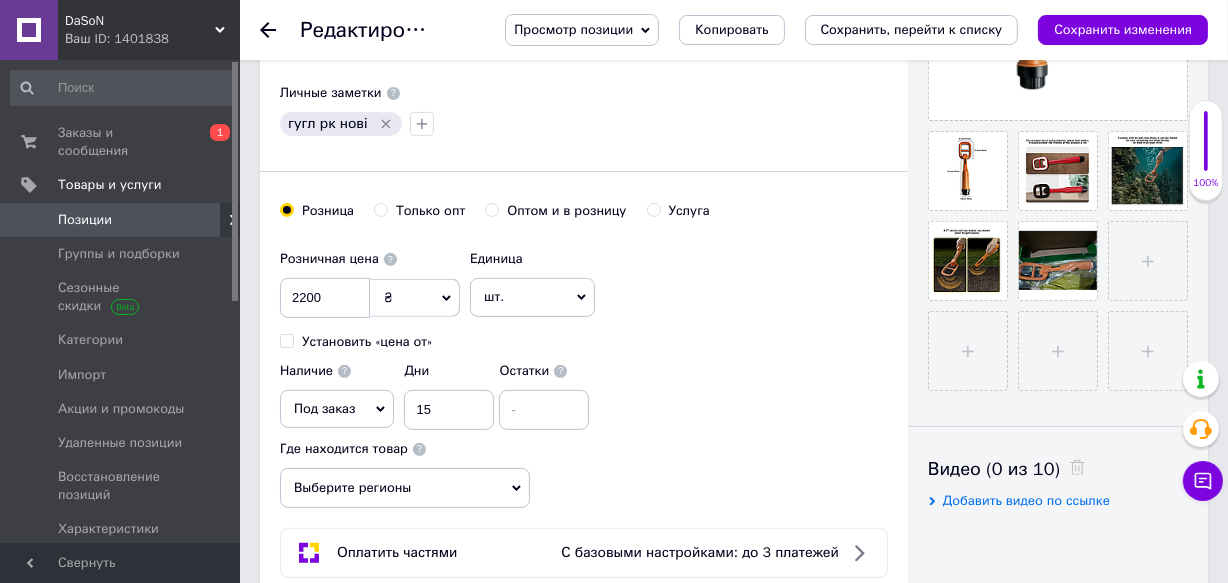 click 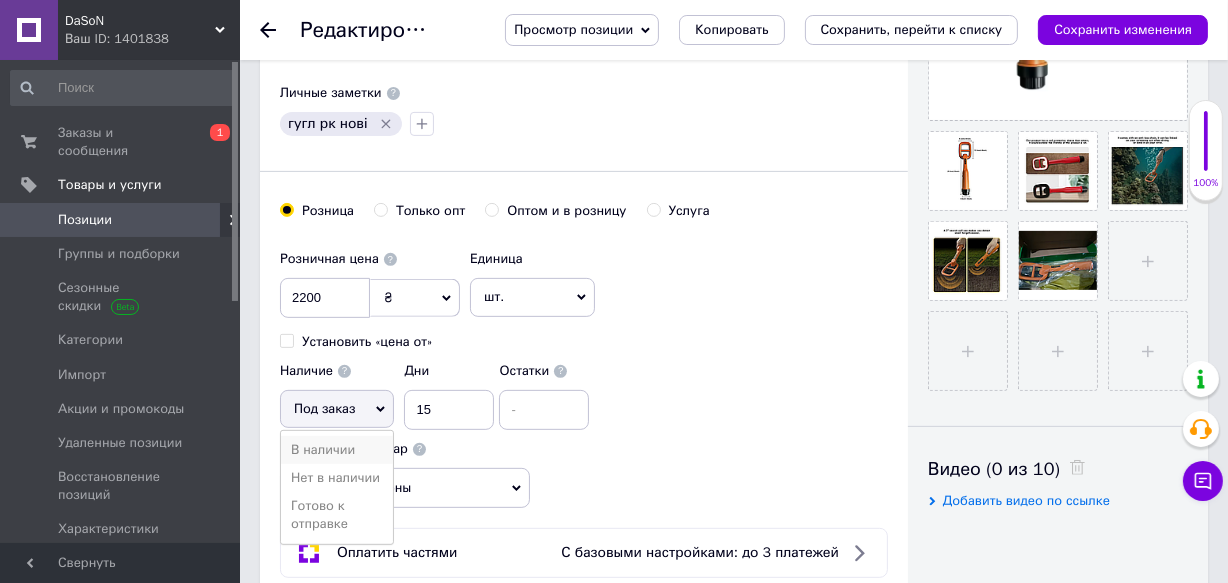 click on "В наличии" at bounding box center [337, 450] 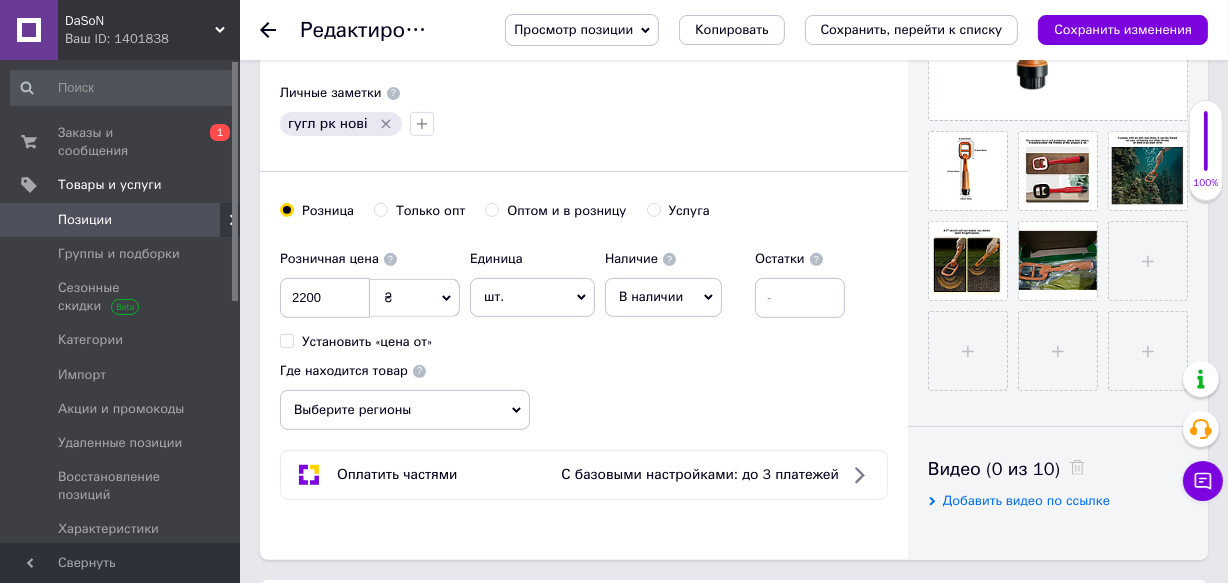 click on "В наличии" at bounding box center [663, 297] 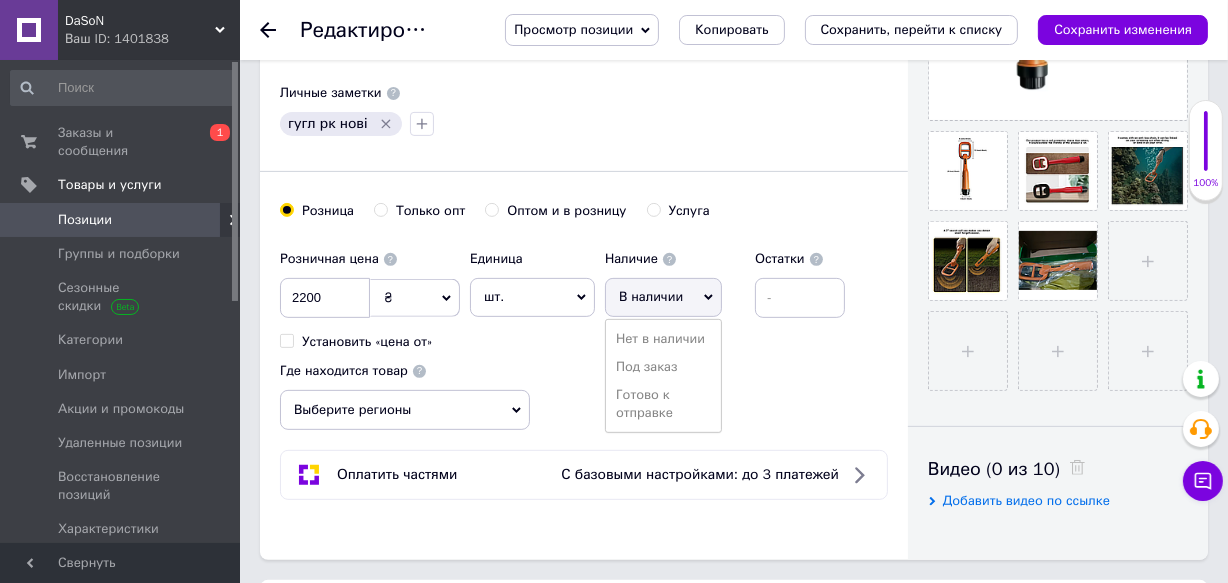 click on "В наличии" at bounding box center [651, 296] 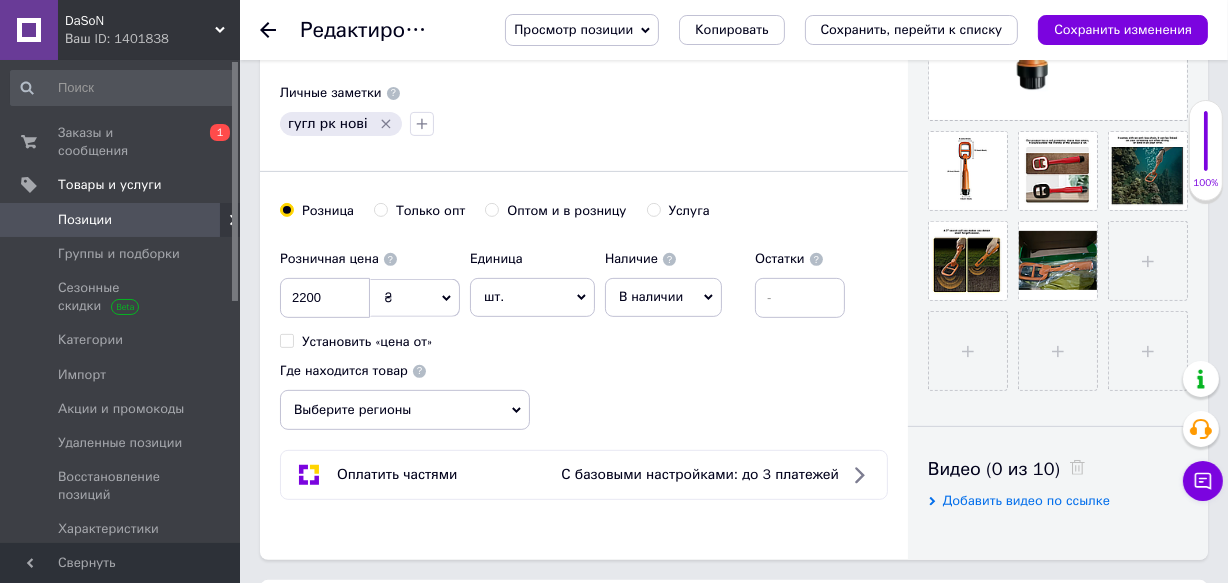 click on "Сохранить изменения" at bounding box center (1123, 29) 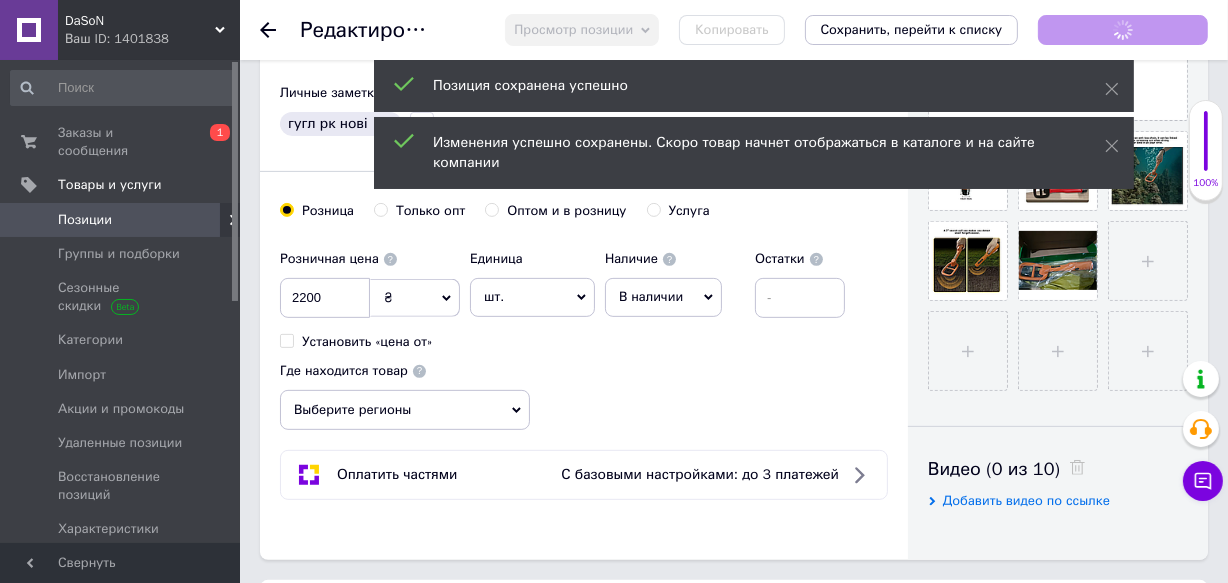 click at bounding box center (280, 30) 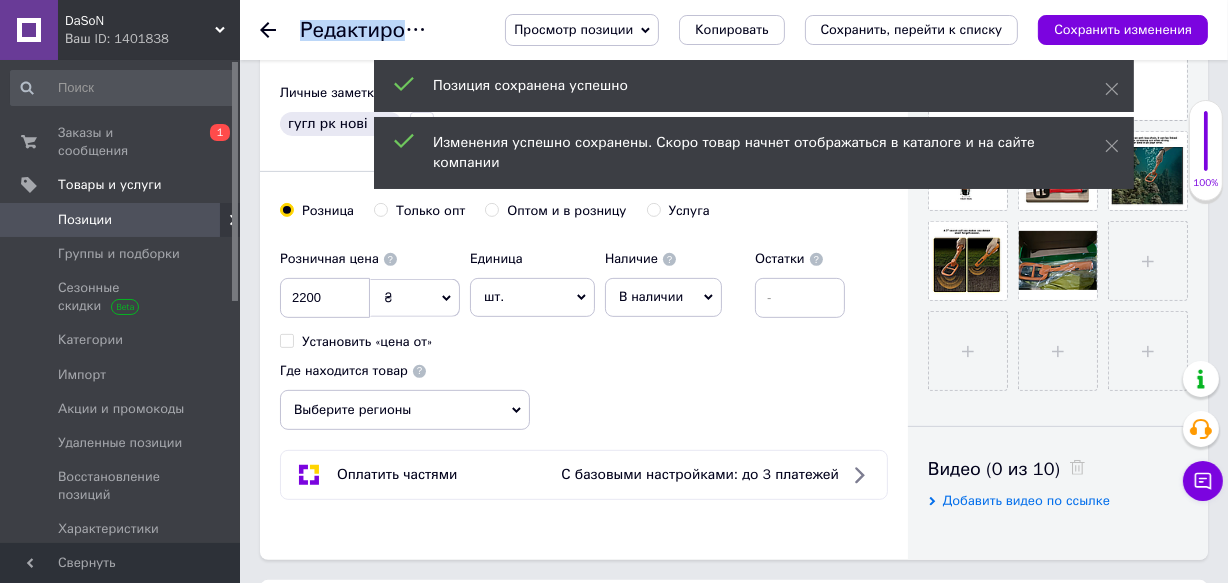 click at bounding box center [280, 30] 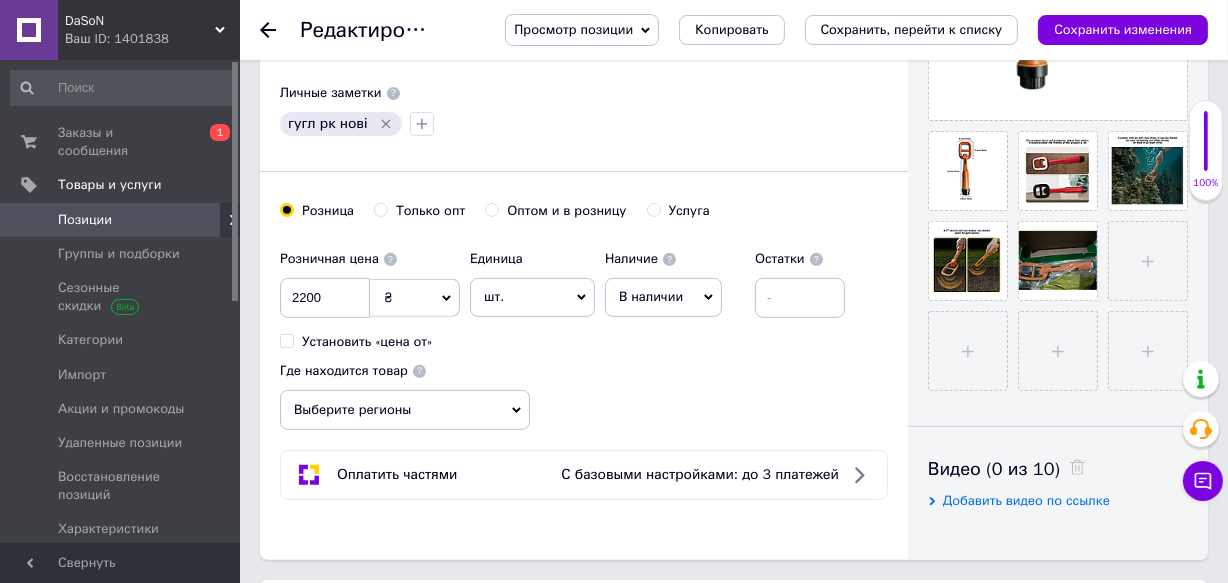 click at bounding box center (280, 30) 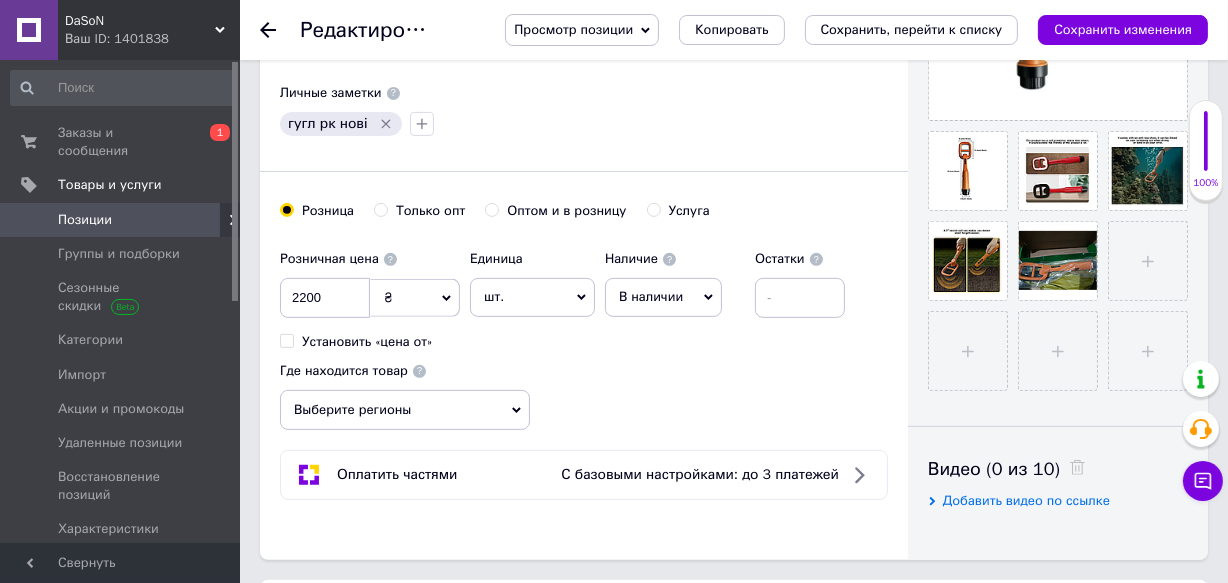 click at bounding box center (280, 30) 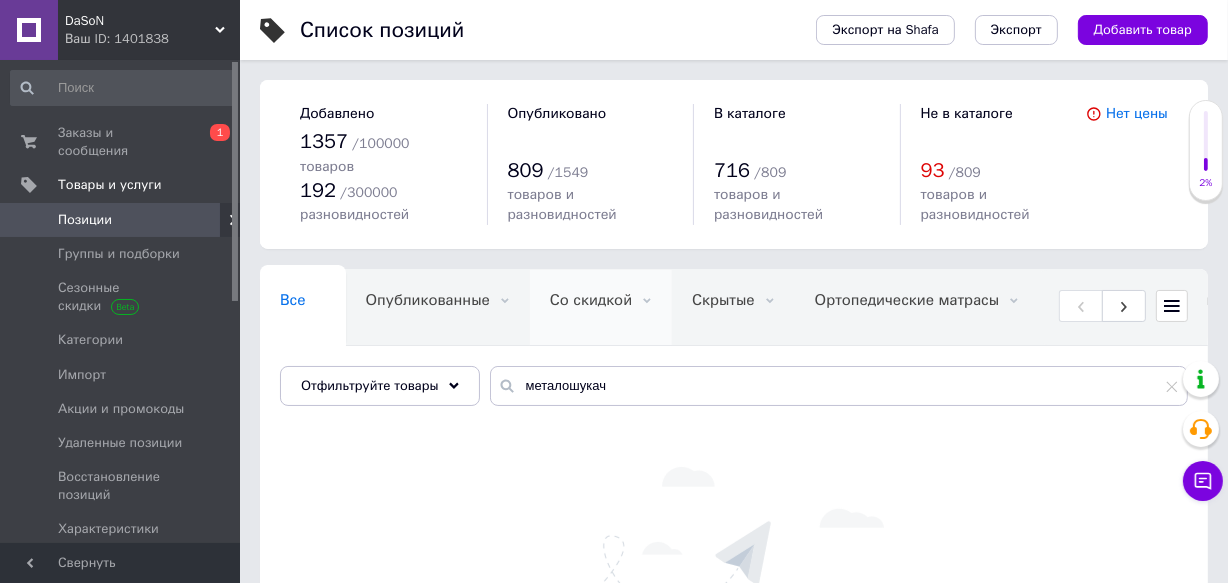 scroll, scrollTop: 141, scrollLeft: 0, axis: vertical 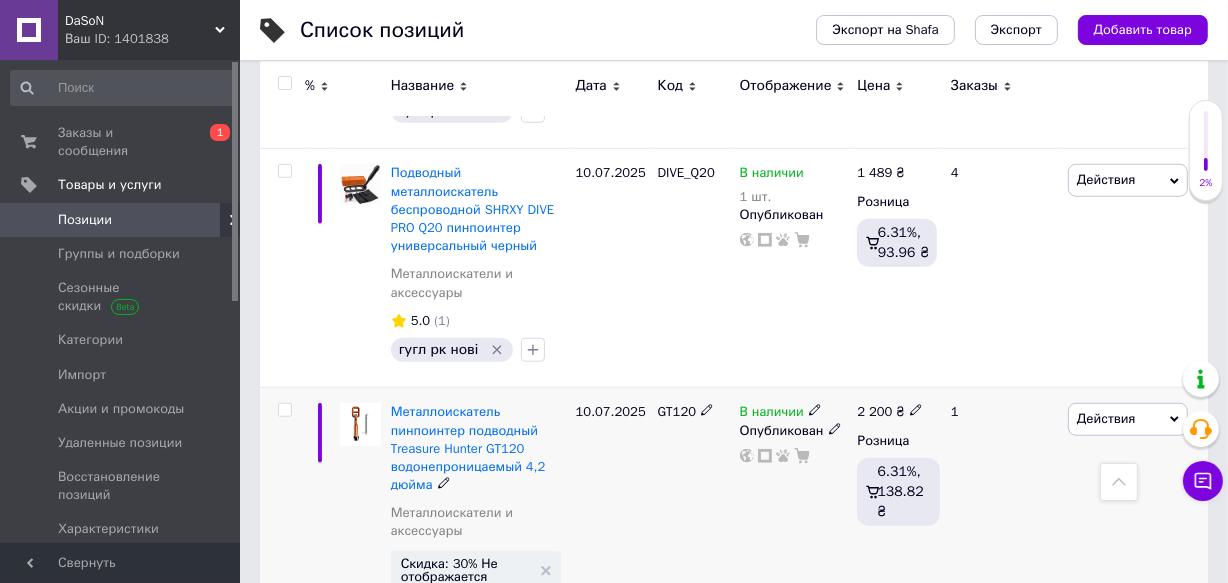 click 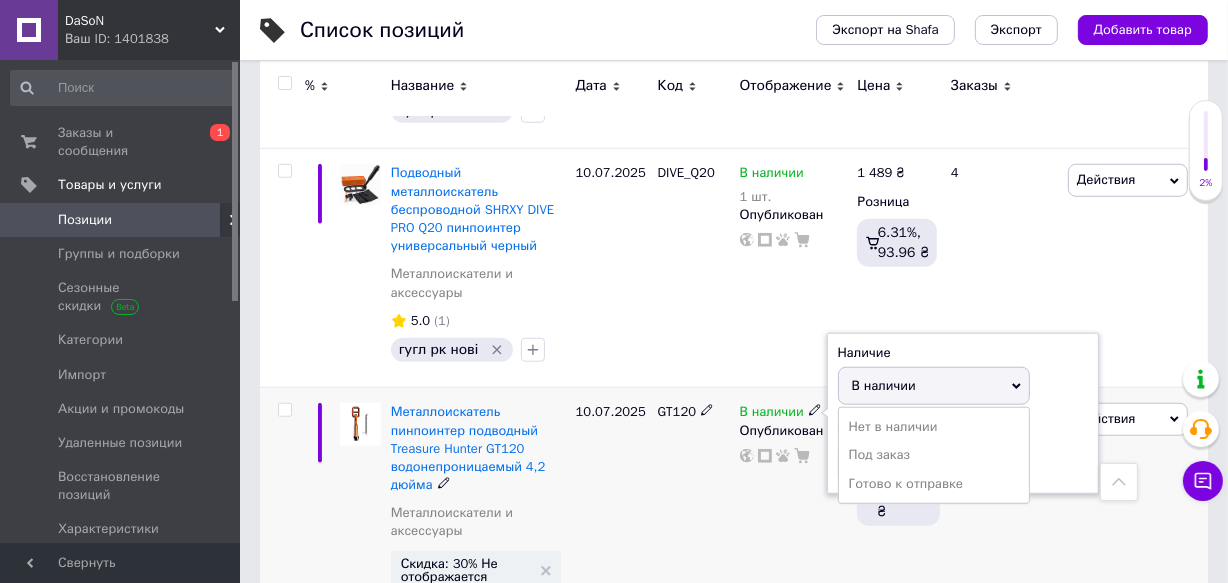 click on "В наличии" at bounding box center (934, 386) 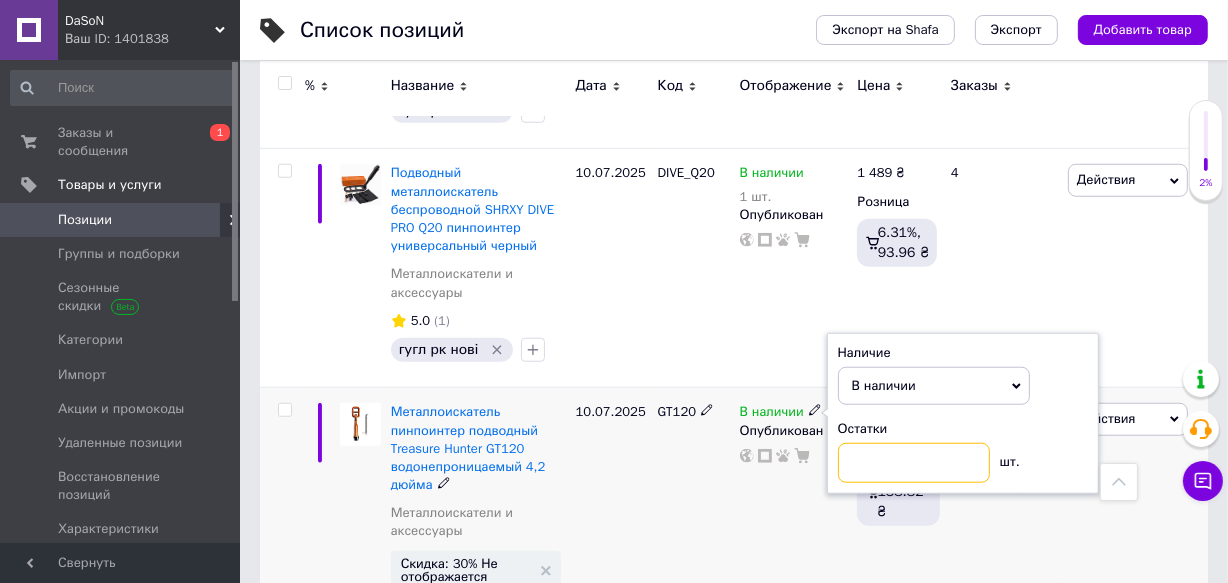 click at bounding box center (914, 463) 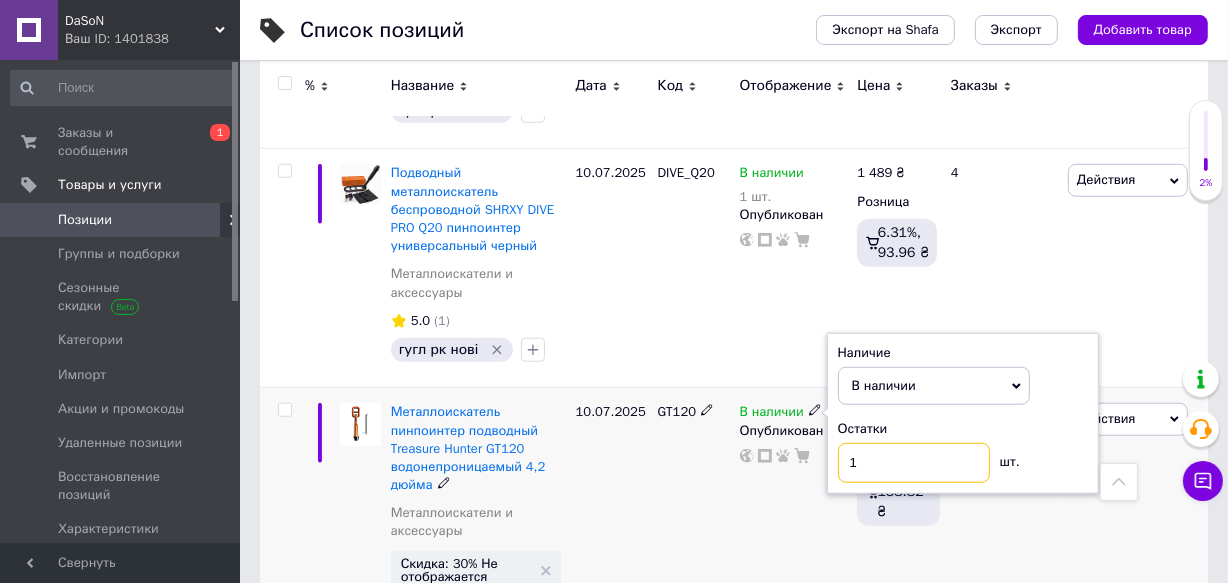 type on "1" 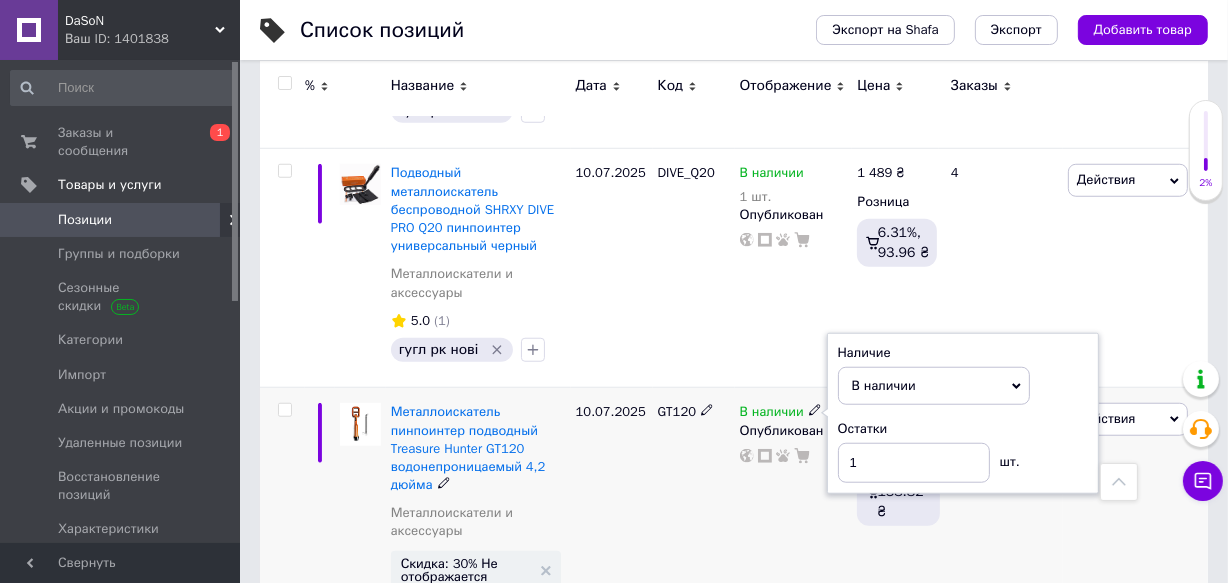 click on "10.07.2025" at bounding box center (612, 517) 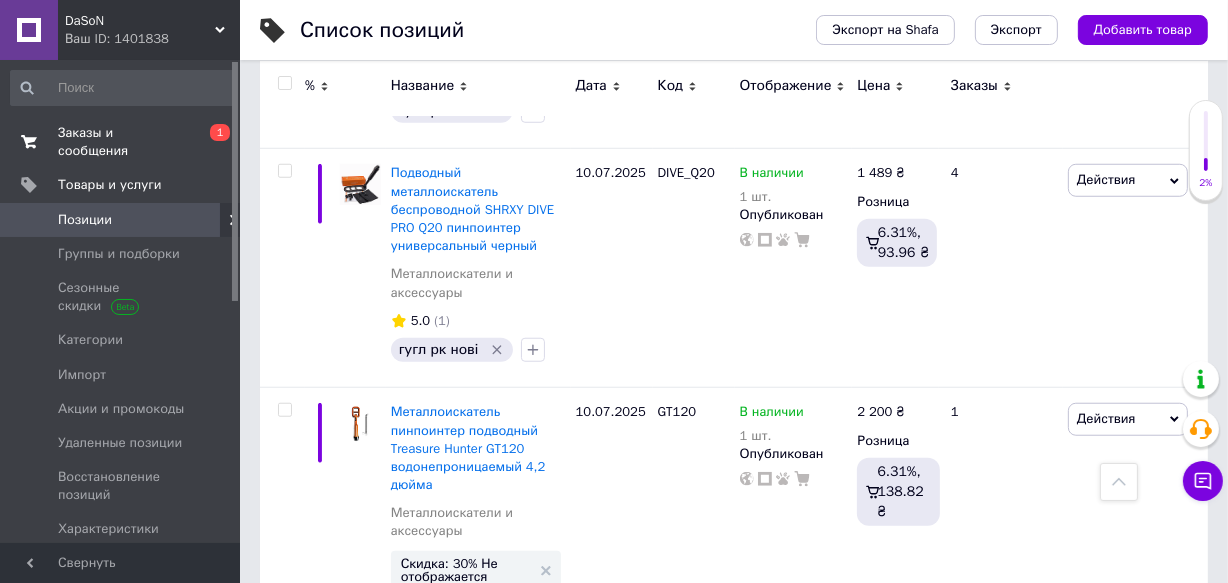 click on "Заказы и сообщения" at bounding box center (121, 142) 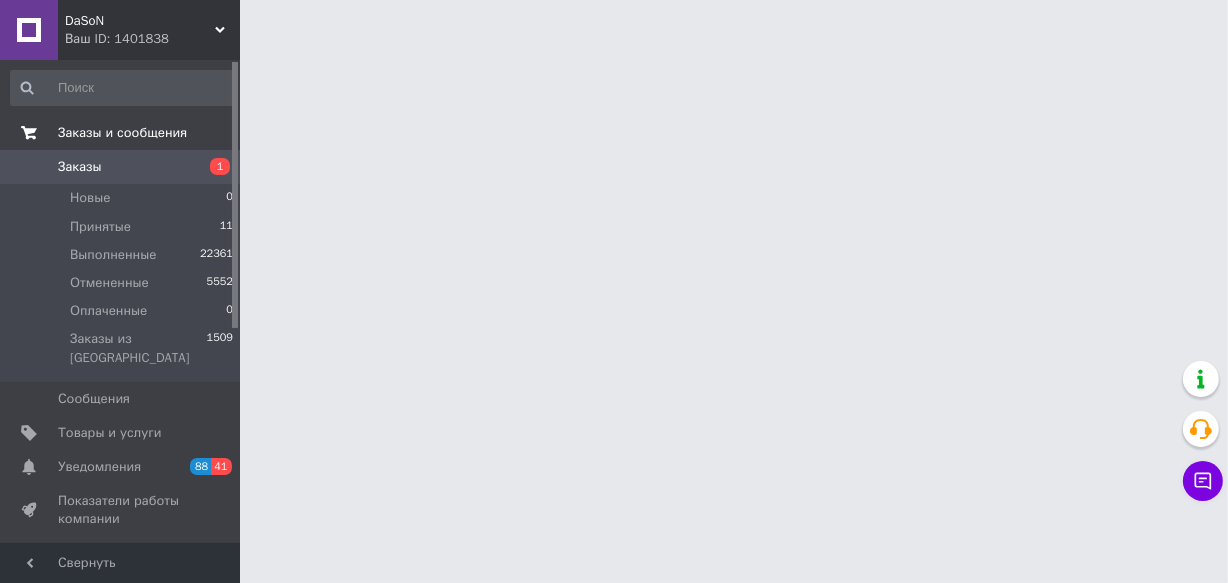 scroll, scrollTop: 0, scrollLeft: 0, axis: both 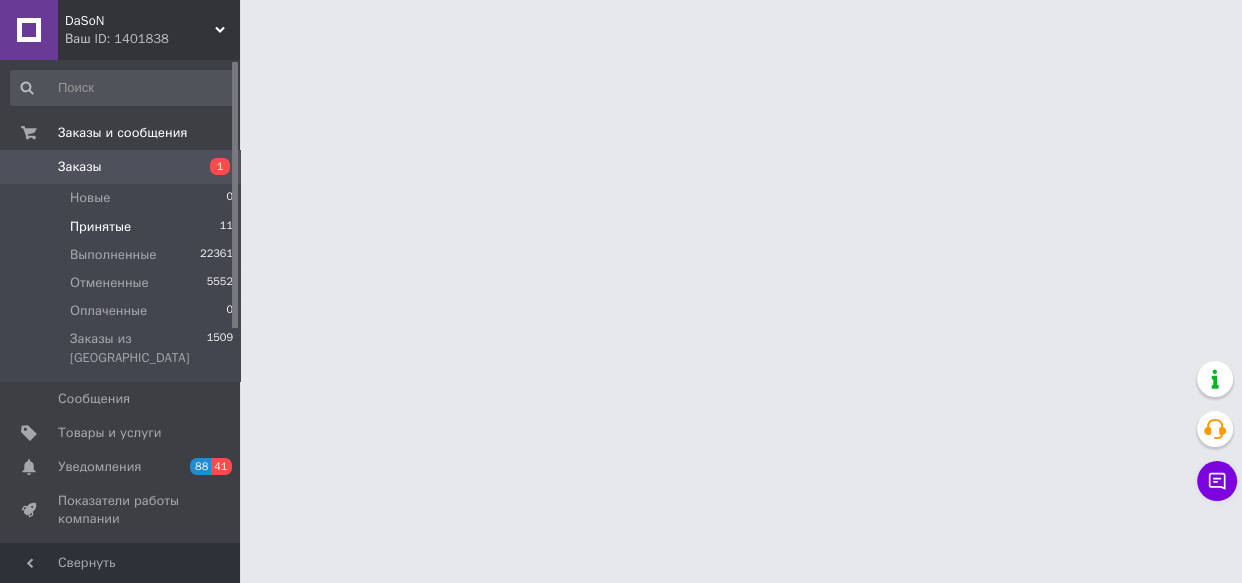 click on "Принятые" at bounding box center [100, 227] 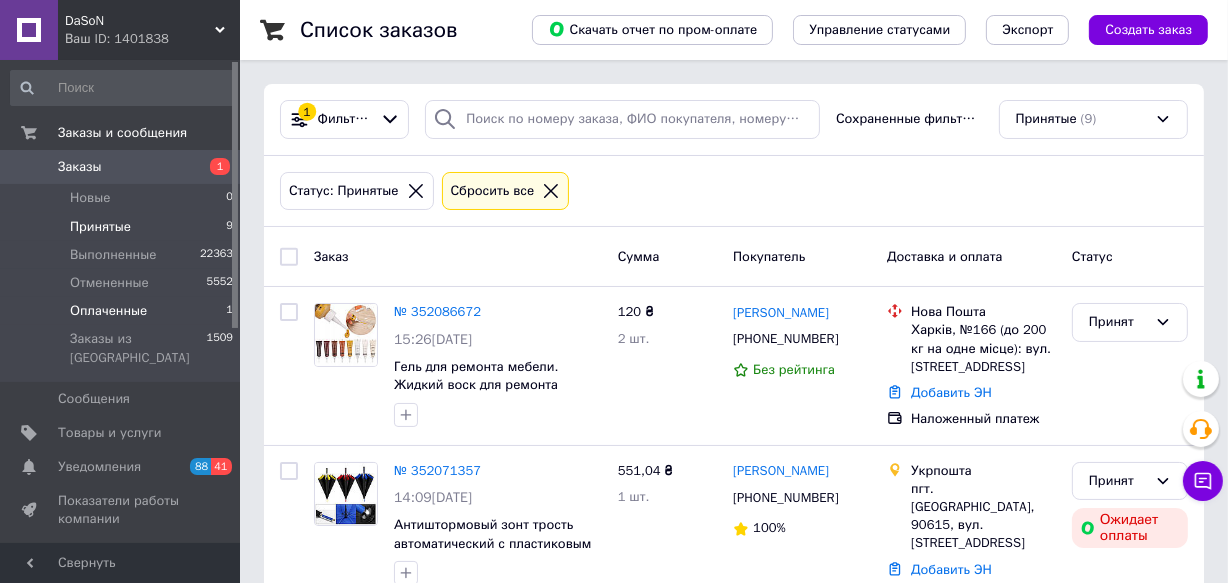 click on "Оплаченные" at bounding box center (108, 311) 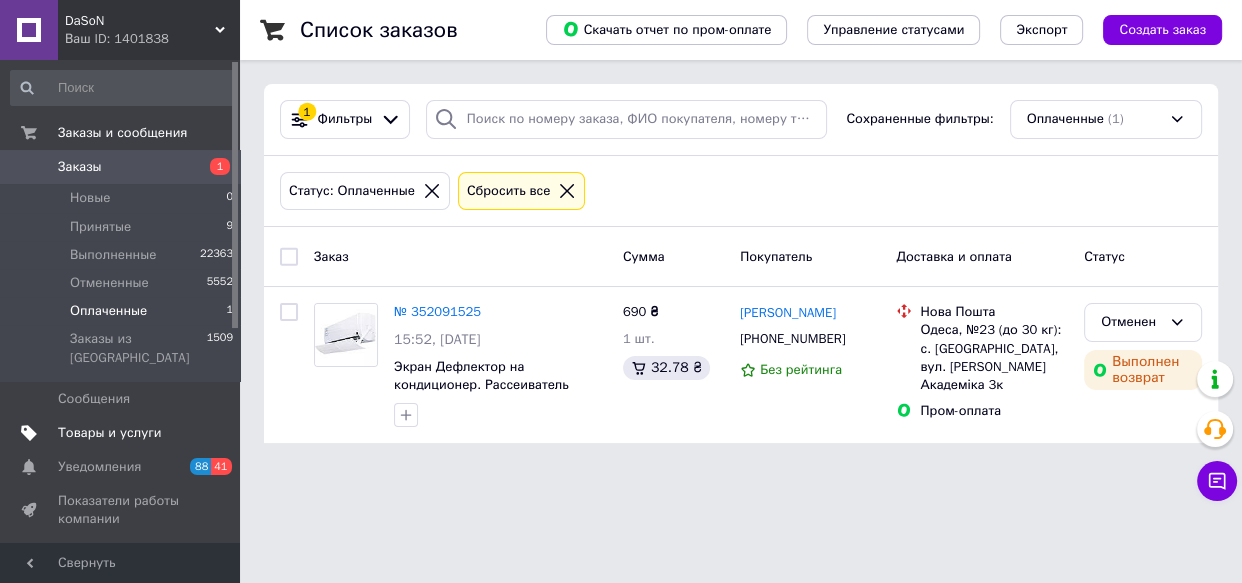 click on "Товары и услуги" at bounding box center [110, 433] 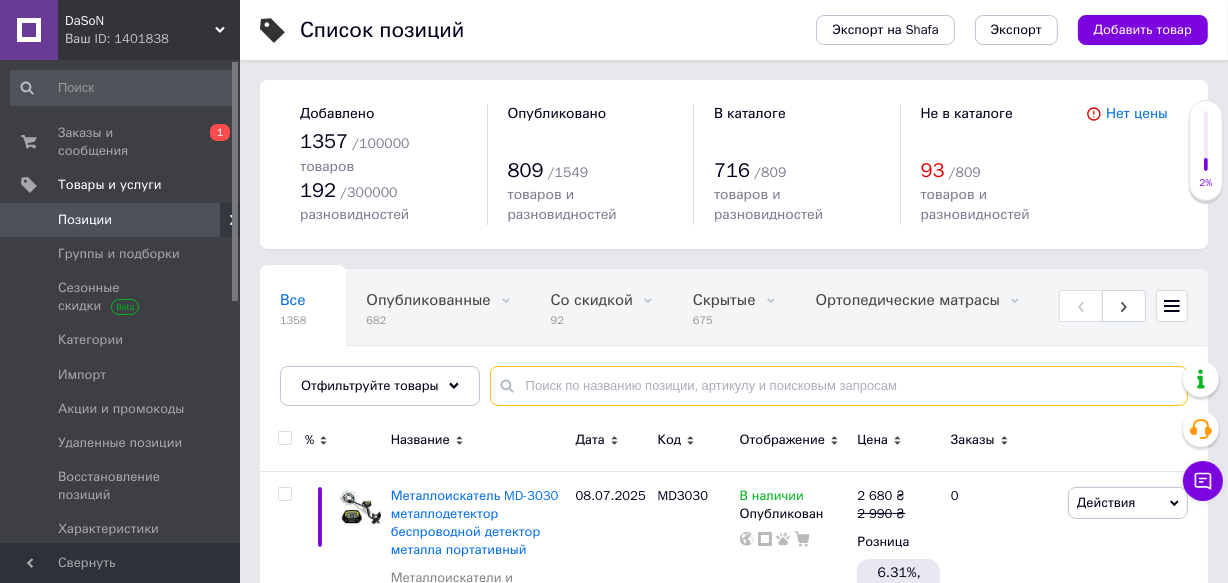 click at bounding box center [839, 386] 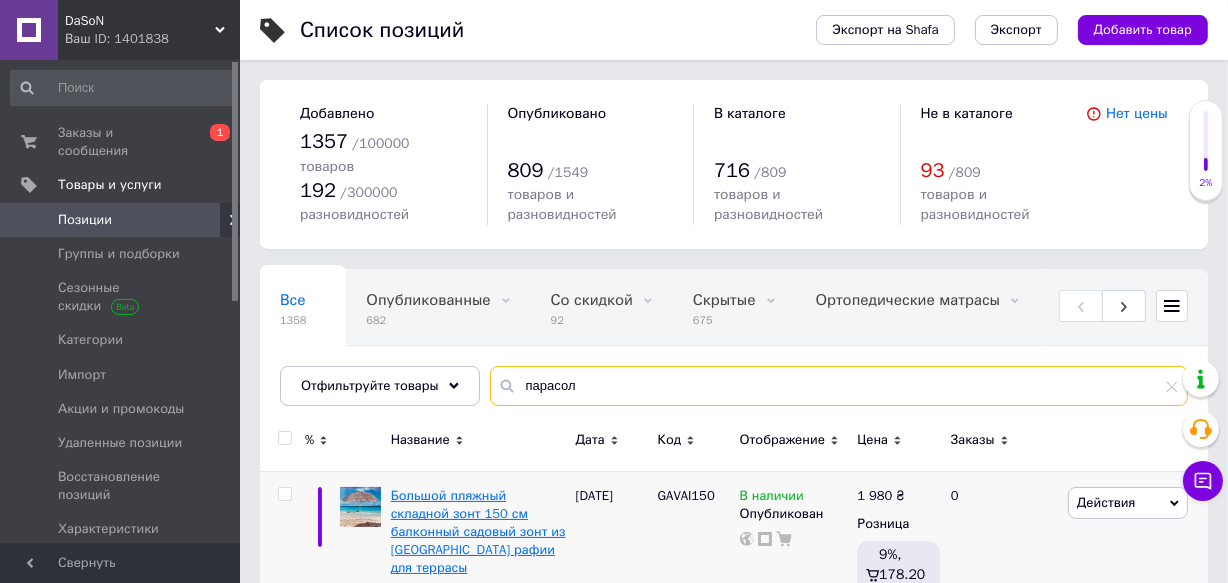 scroll, scrollTop: 228, scrollLeft: 0, axis: vertical 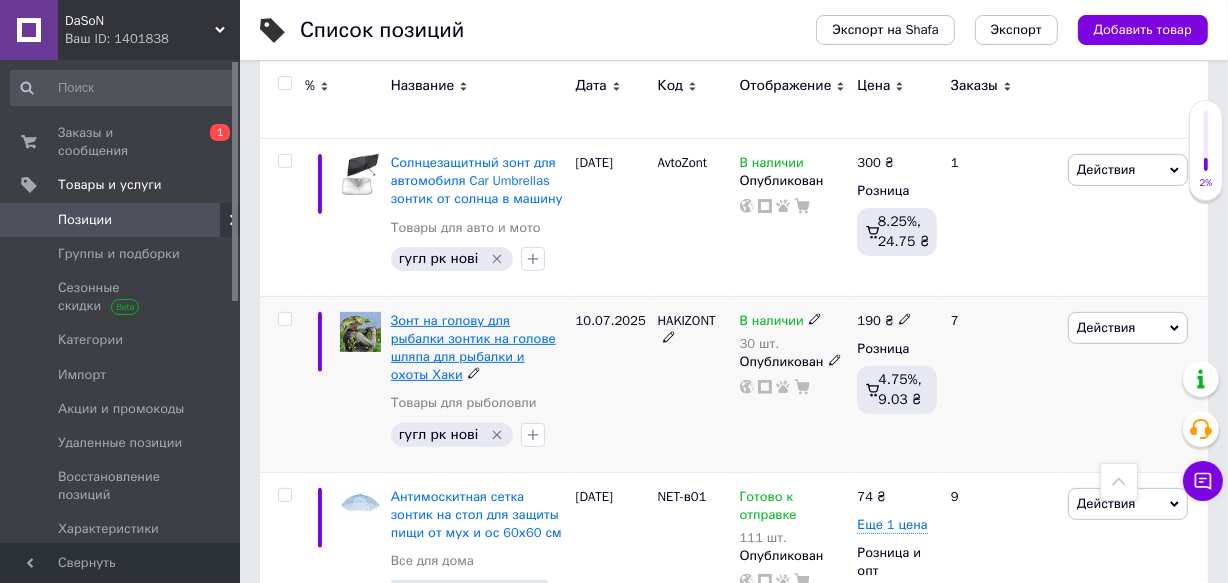 type on "парасол" 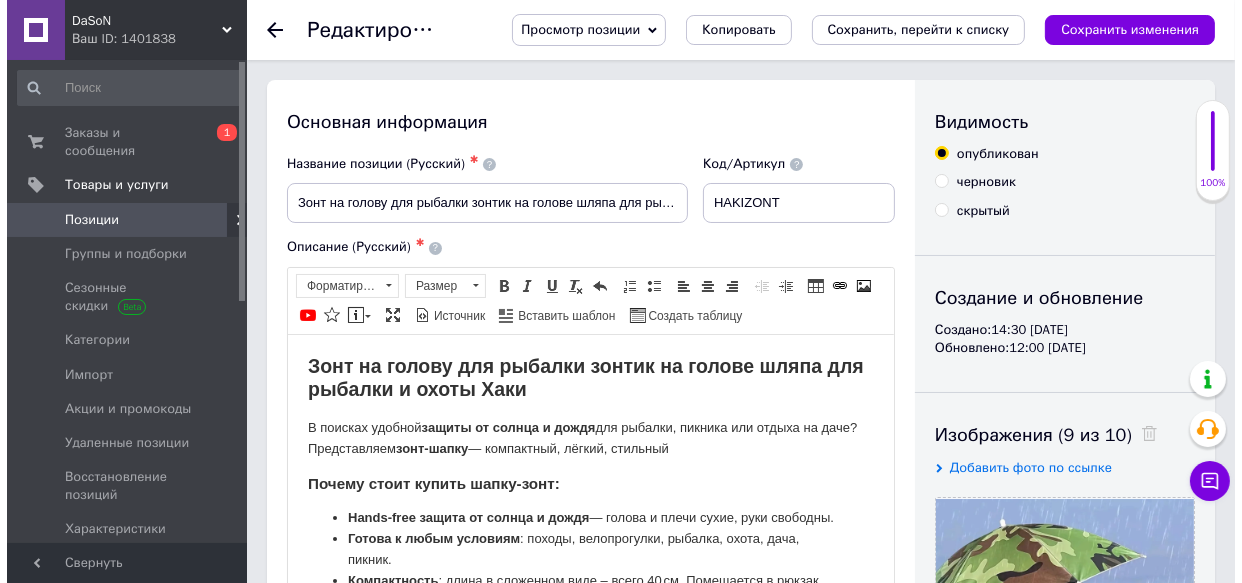scroll, scrollTop: 0, scrollLeft: 0, axis: both 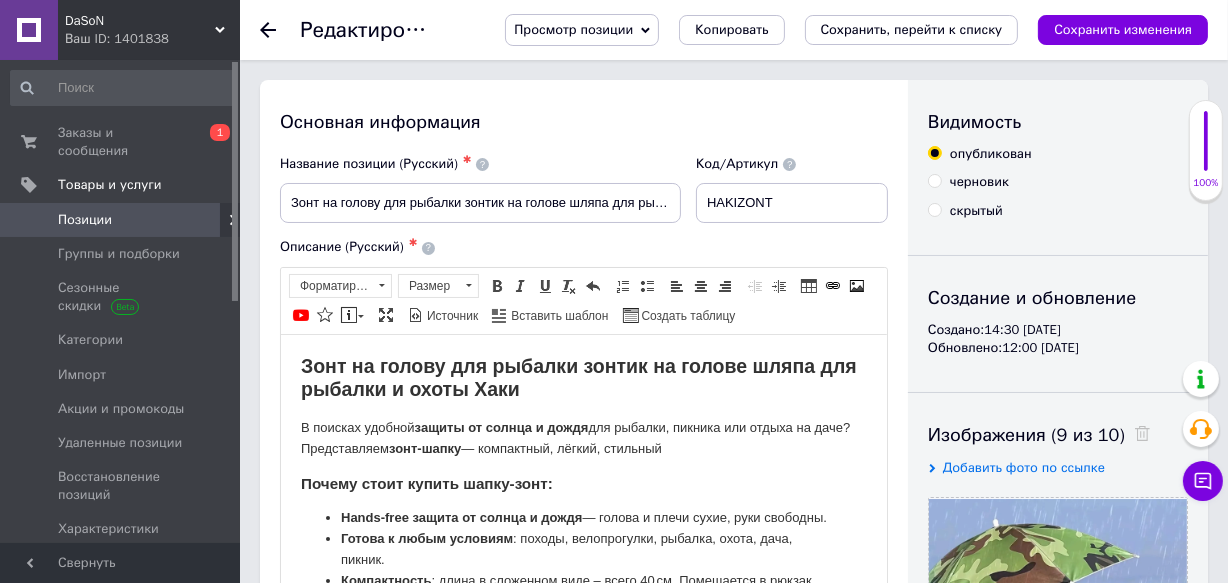 click on "Просмотр позиции" at bounding box center [582, 30] 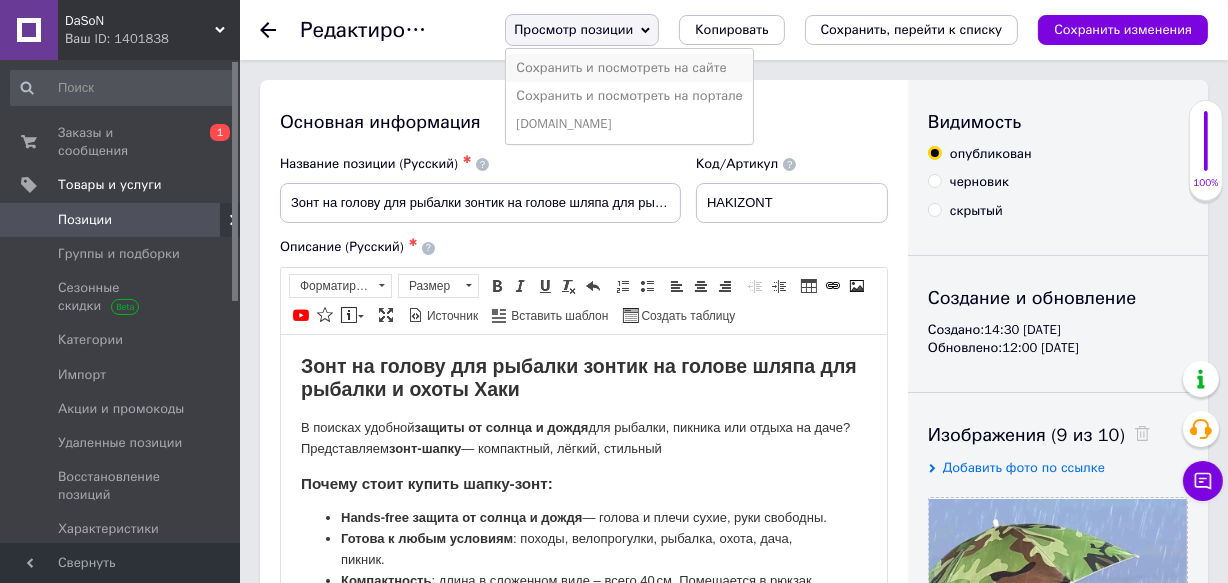 click on "Сохранить и посмотреть на сайте" at bounding box center [629, 68] 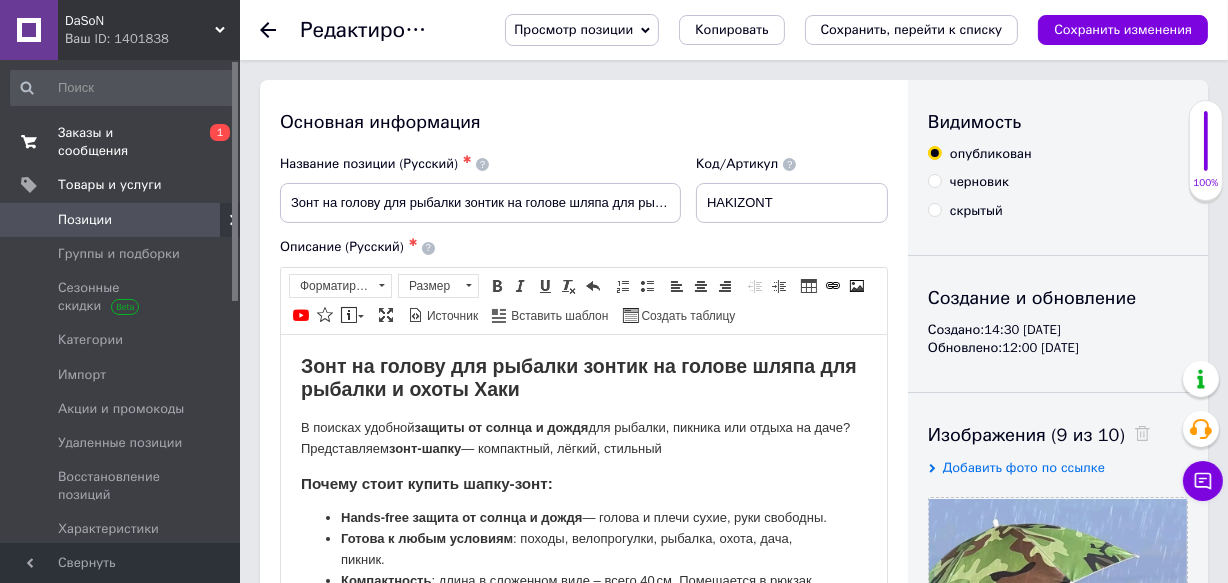 click on "Заказы и сообщения" at bounding box center [121, 142] 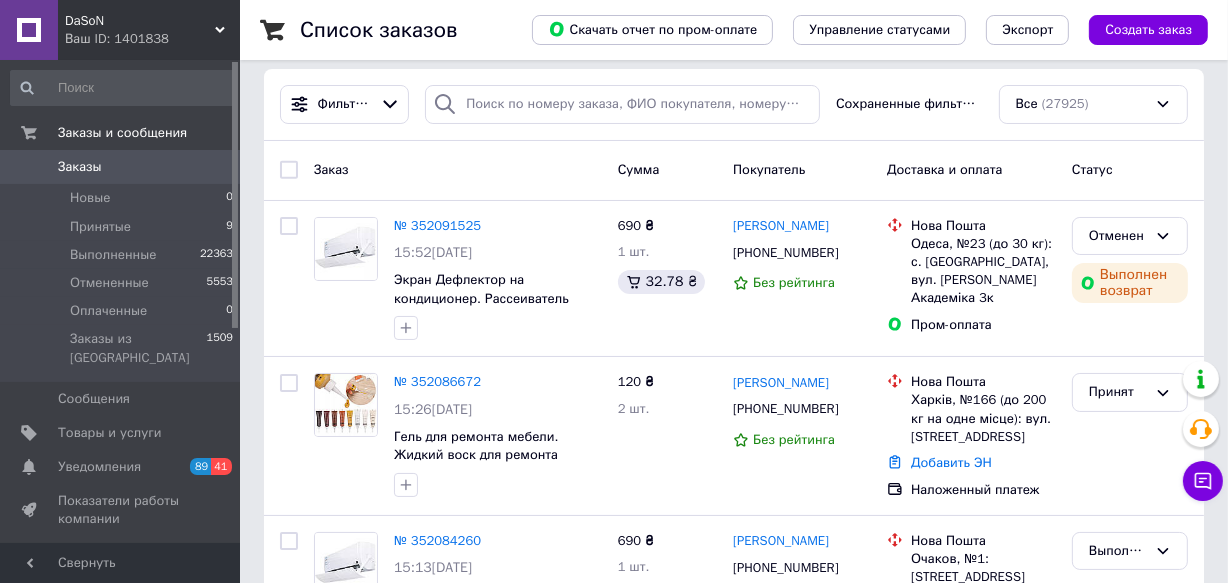 scroll, scrollTop: 0, scrollLeft: 0, axis: both 